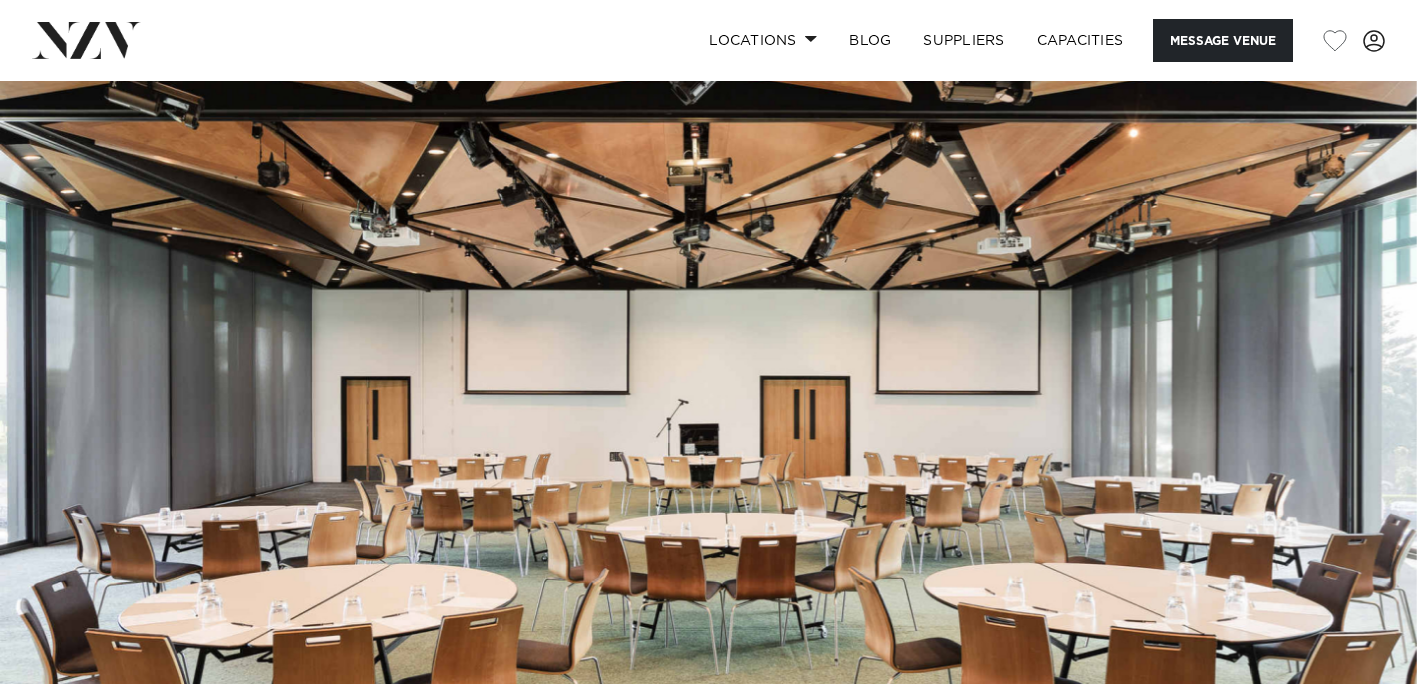 scroll, scrollTop: 2800, scrollLeft: 0, axis: vertical 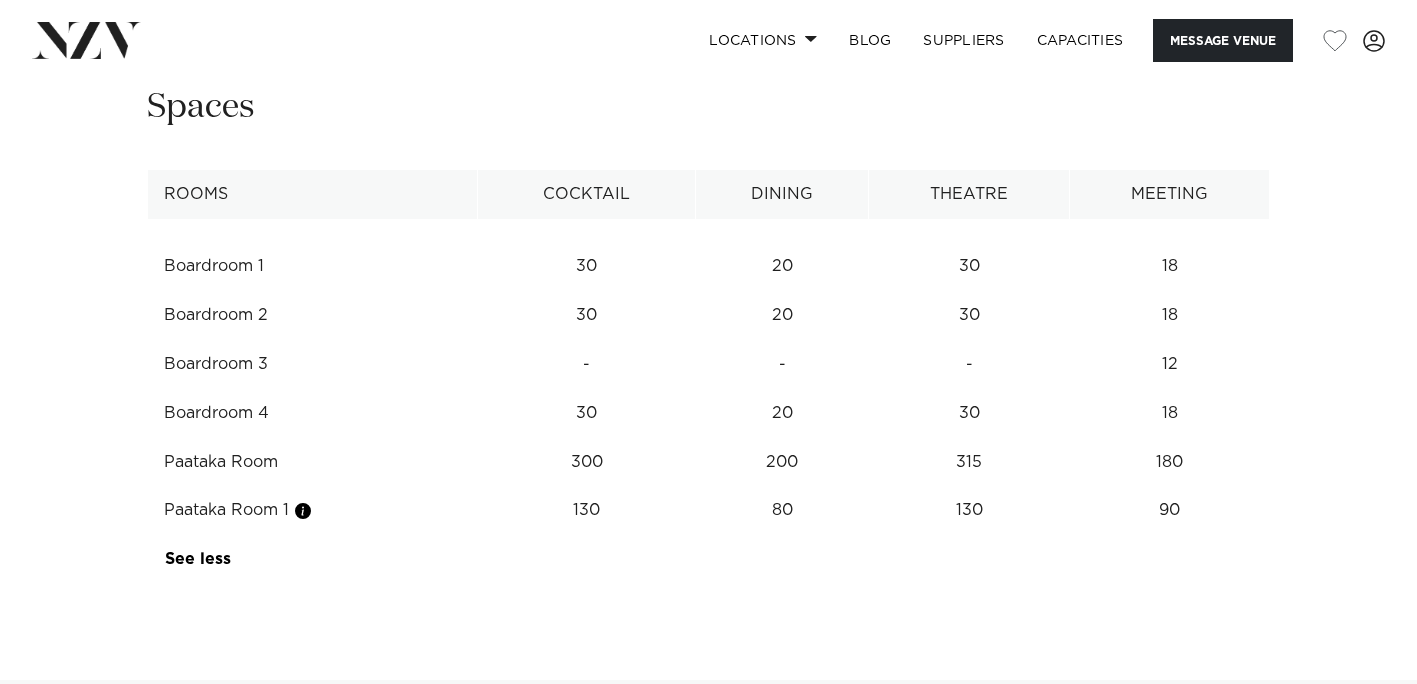 click on "Message Venue" at bounding box center (1223, 40) 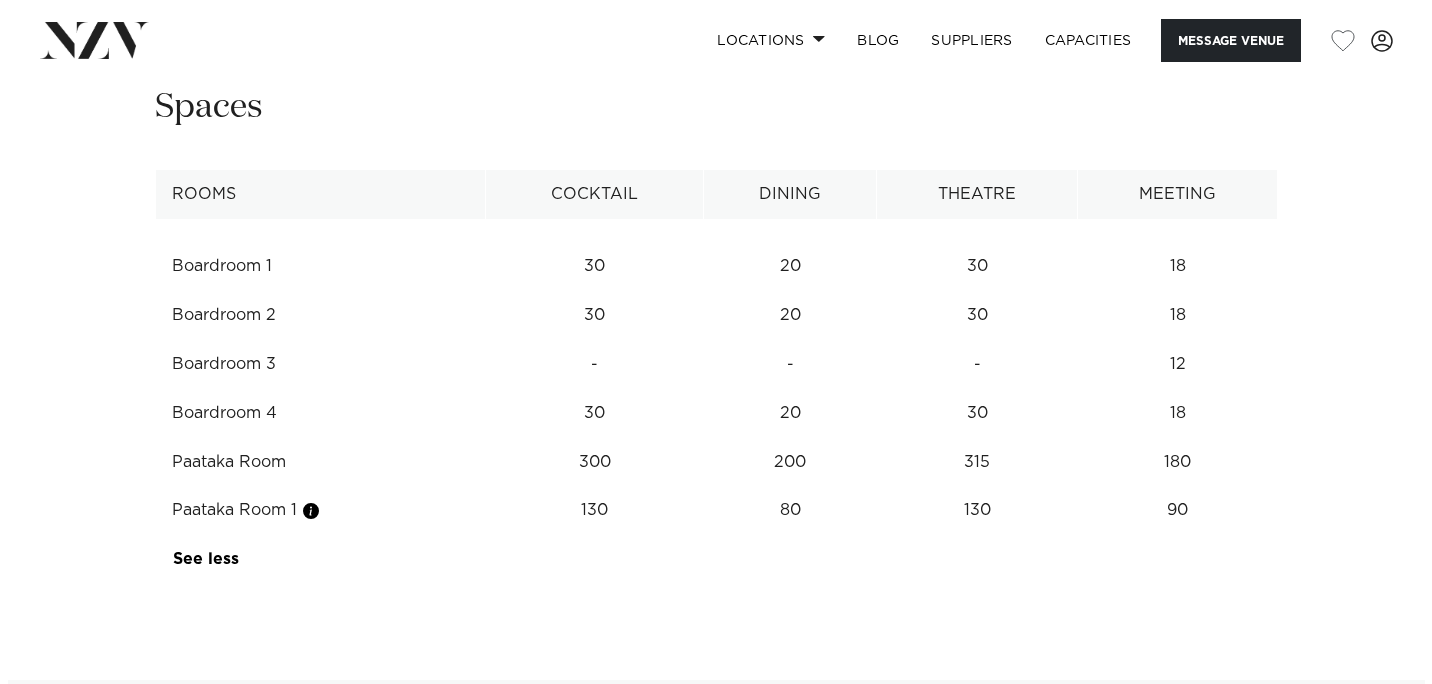 scroll, scrollTop: 2779, scrollLeft: 0, axis: vertical 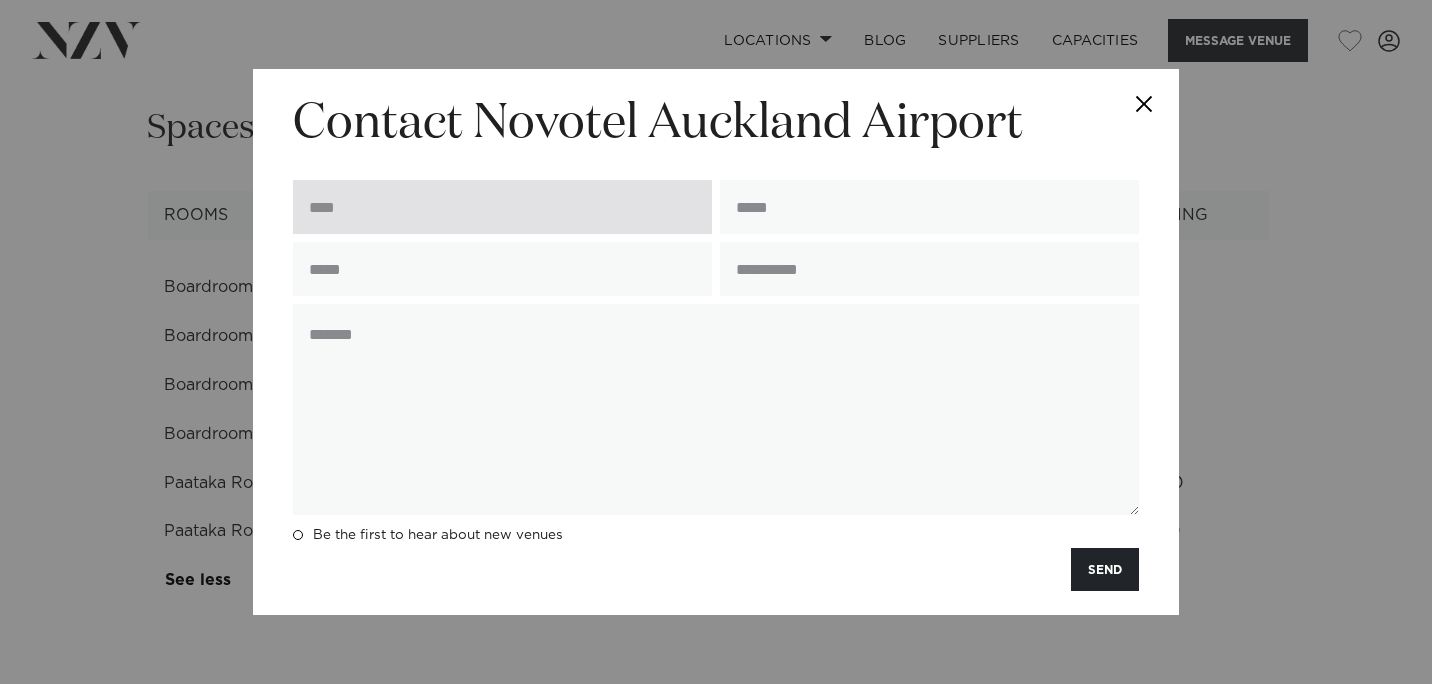 click at bounding box center [502, 207] 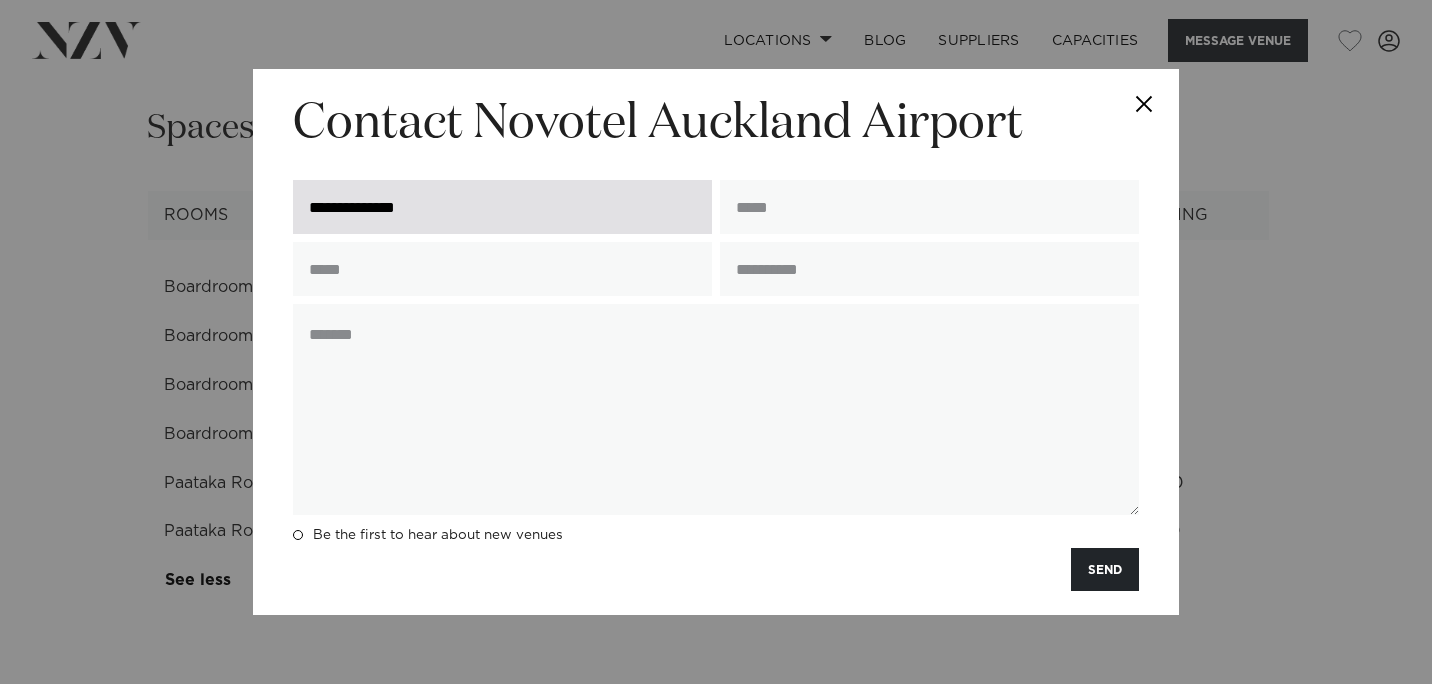 type on "**********" 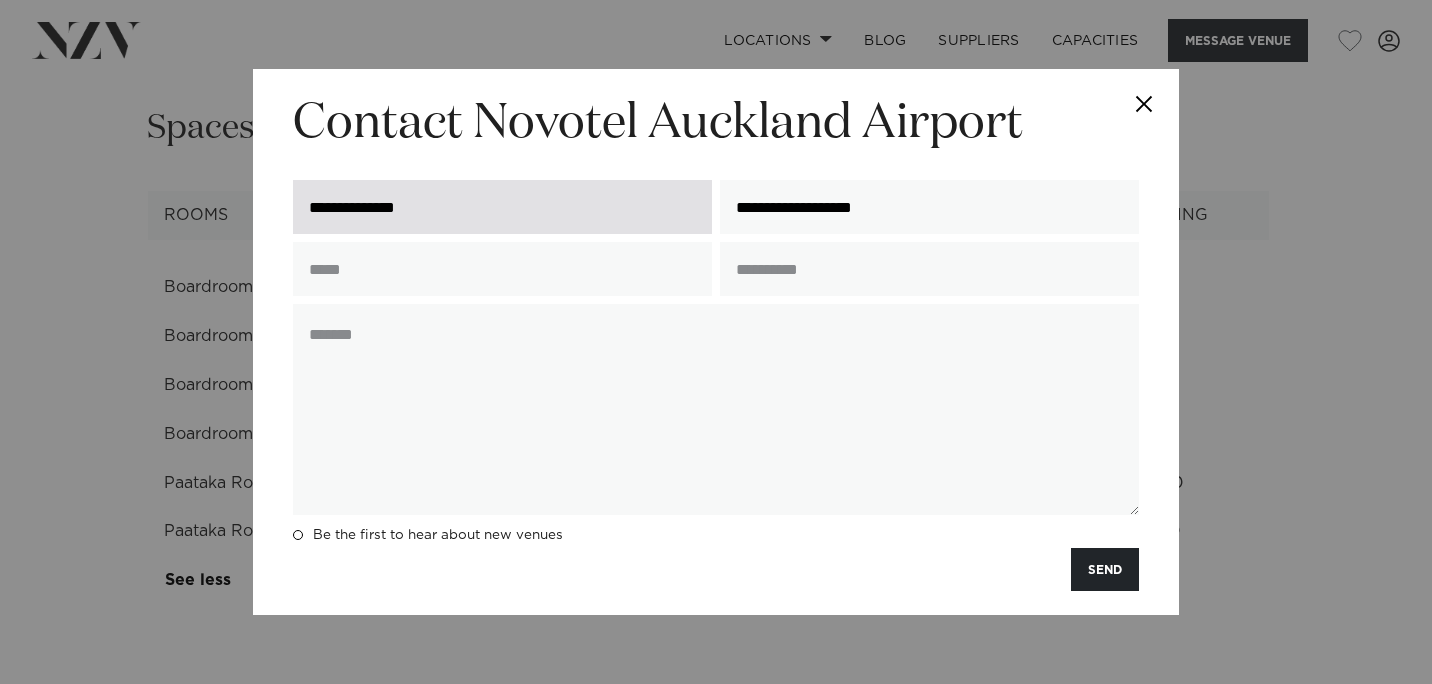 type on "*********" 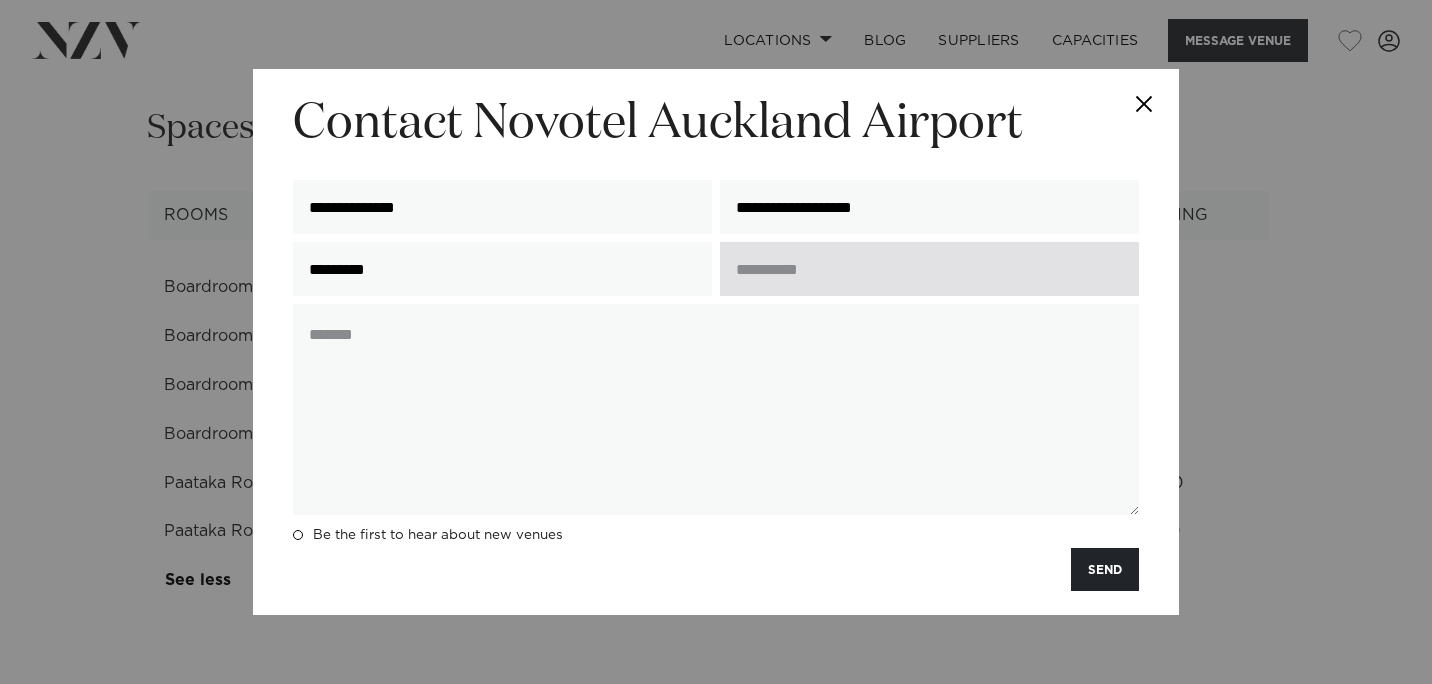 click at bounding box center [929, 269] 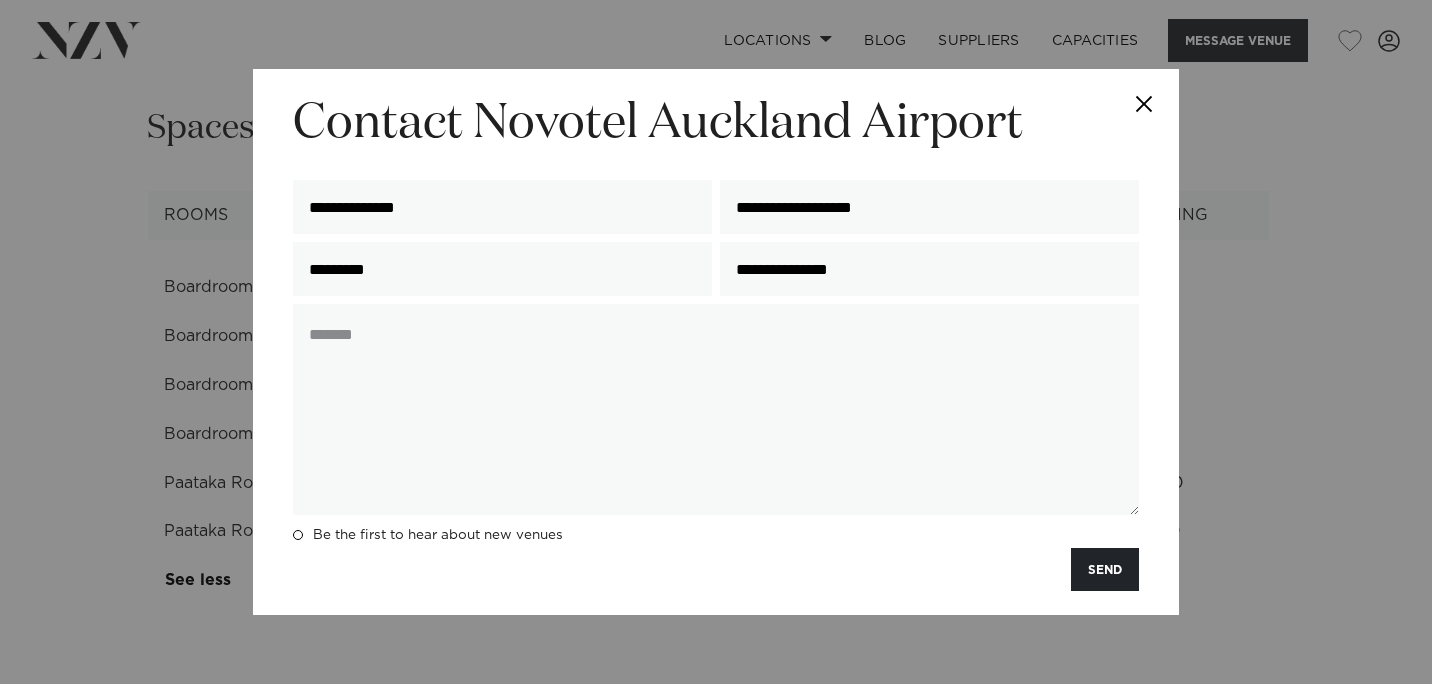 type on "**********" 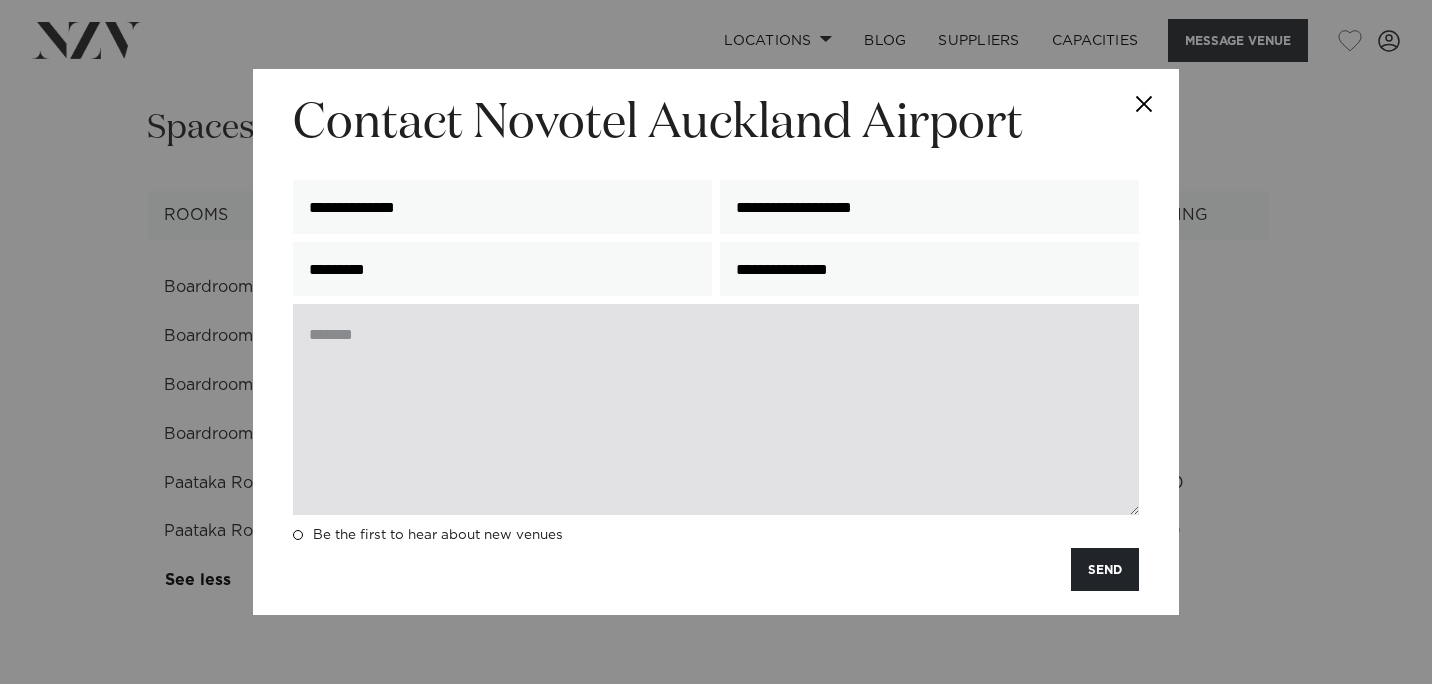click at bounding box center (716, 409) 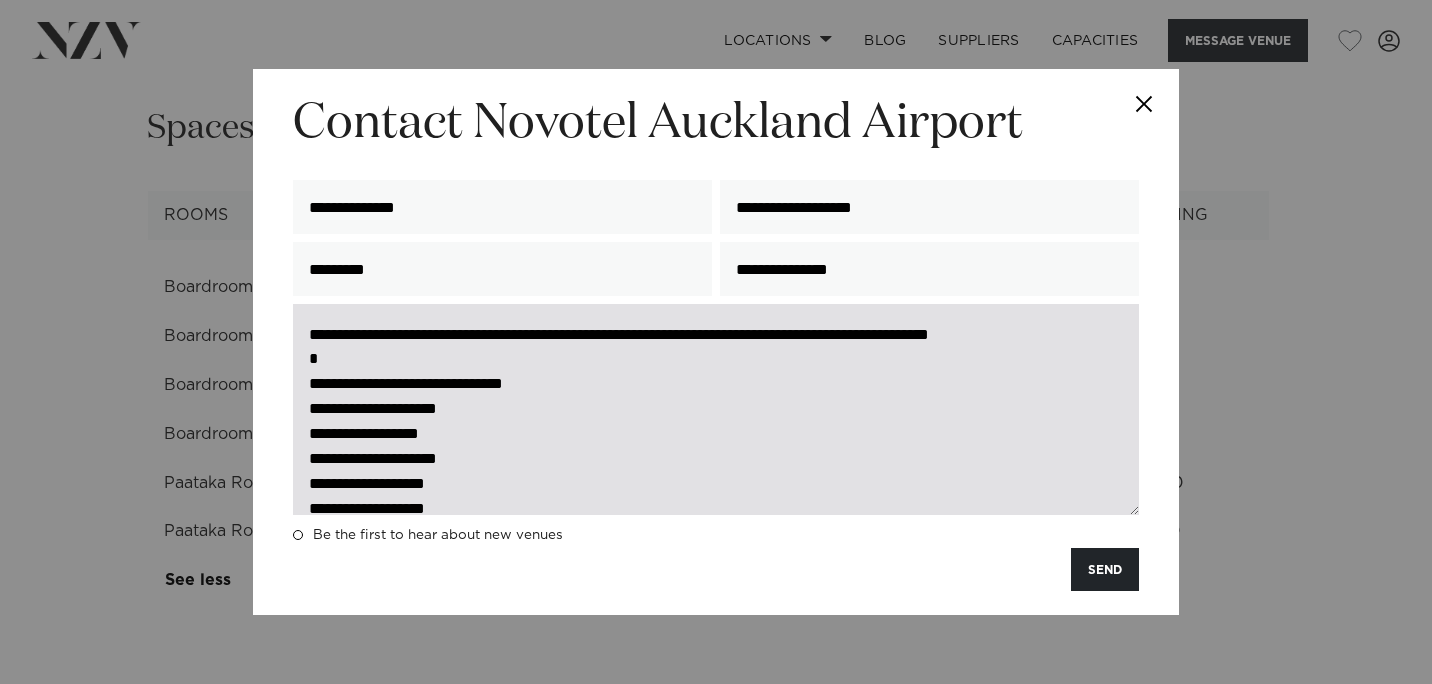 scroll, scrollTop: 203, scrollLeft: 0, axis: vertical 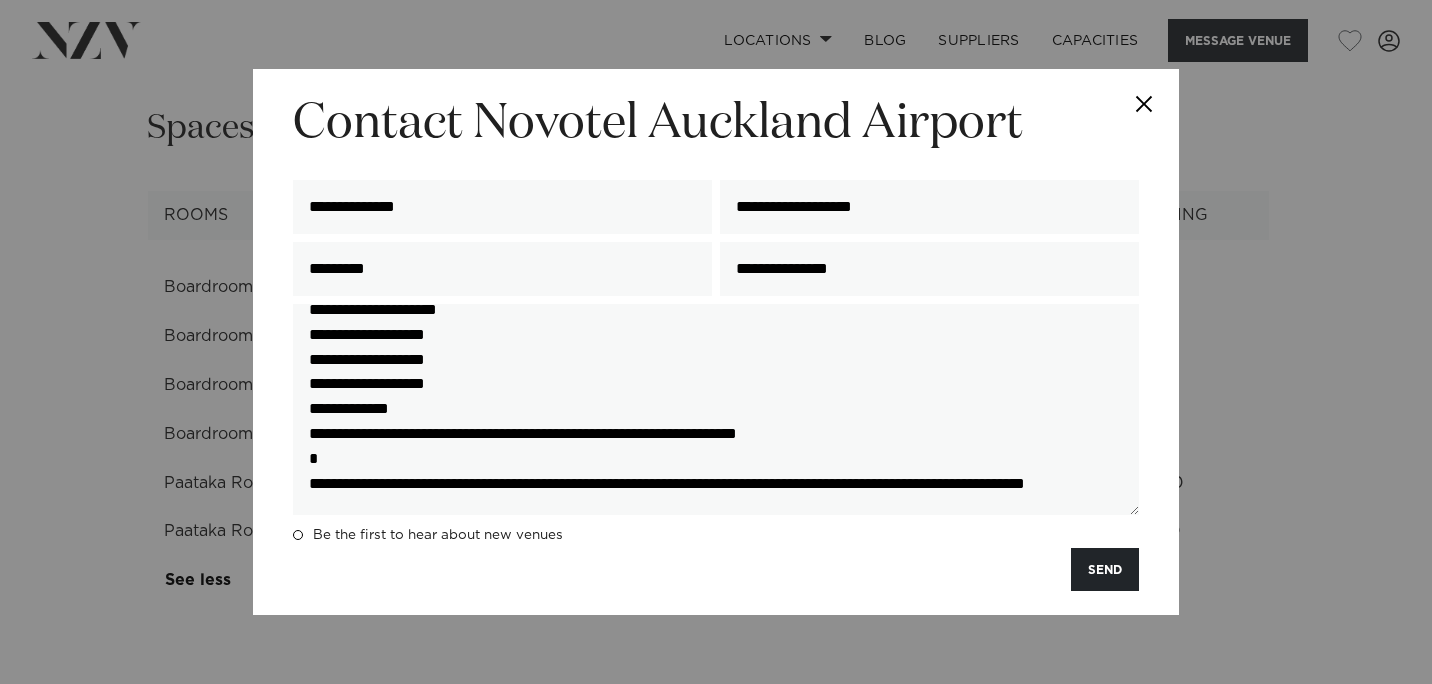 drag, startPoint x: 642, startPoint y: 460, endPoint x: 284, endPoint y: 458, distance: 358.00558 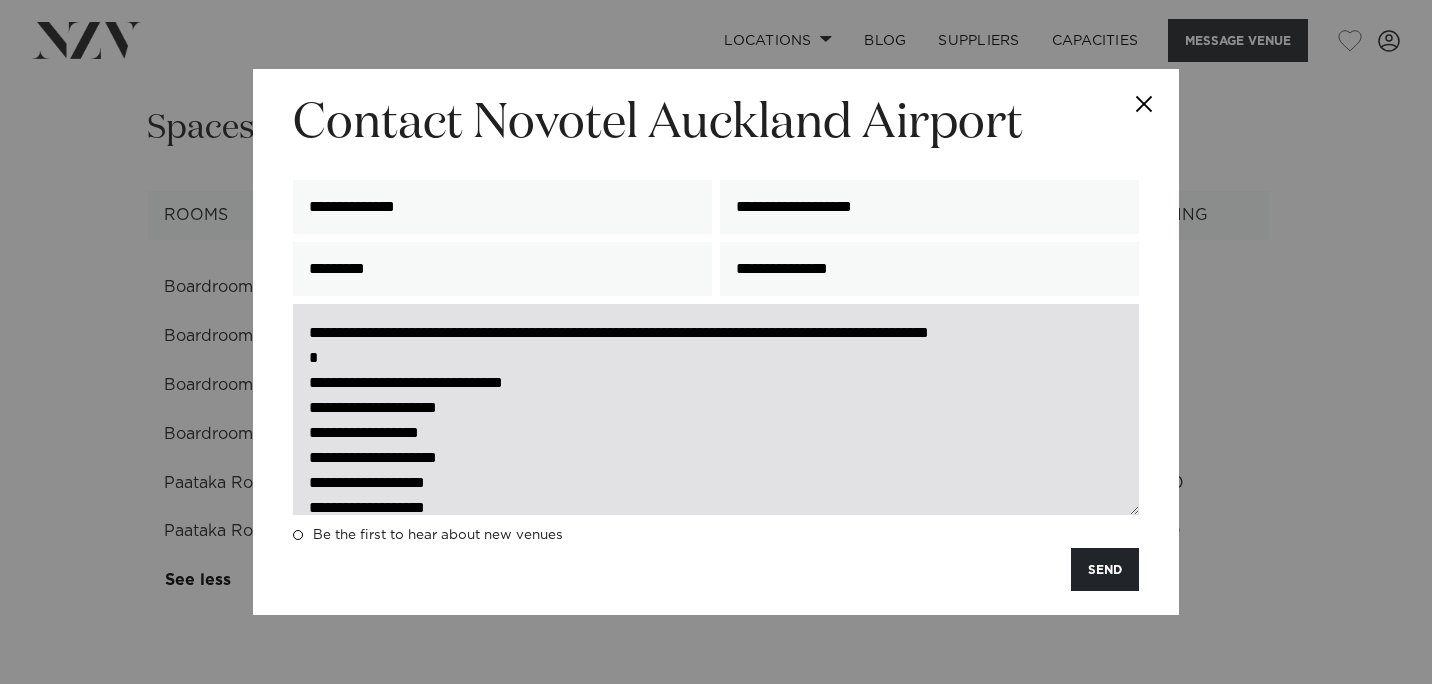 scroll, scrollTop: 0, scrollLeft: 0, axis: both 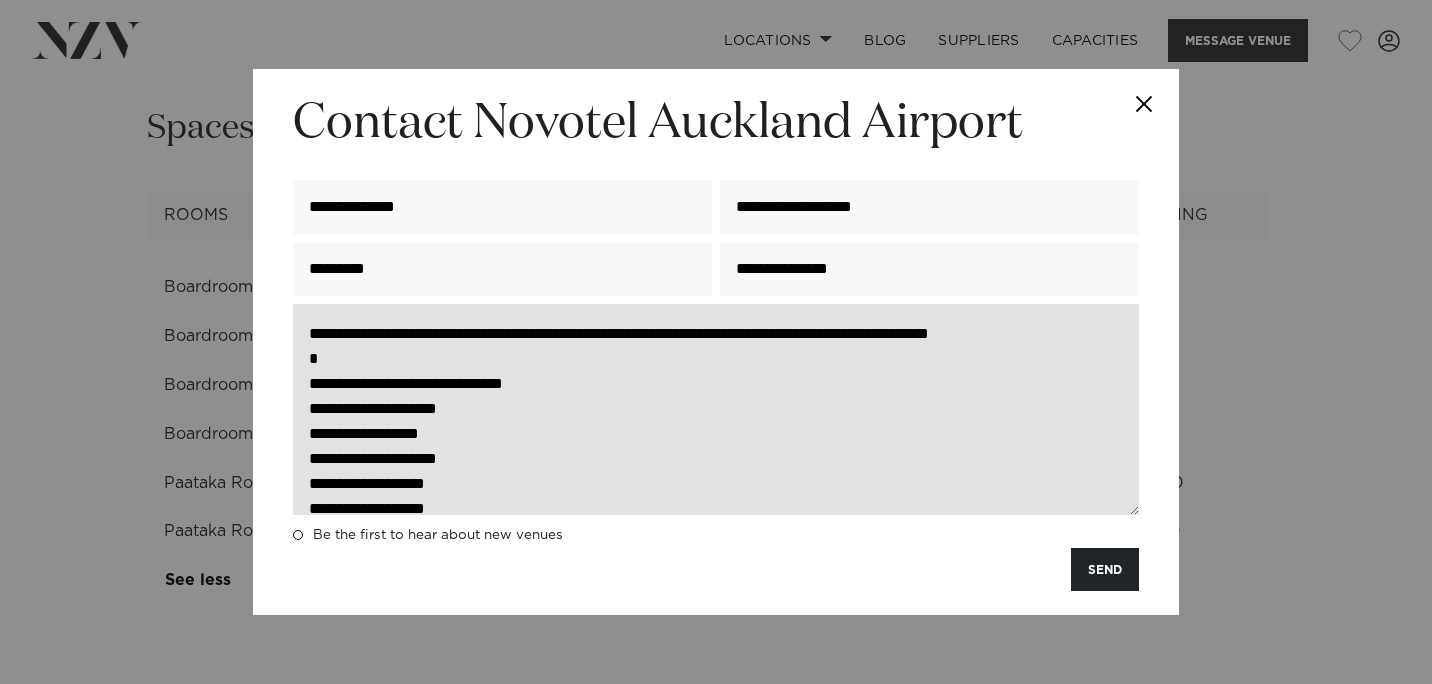 click on "**********" at bounding box center [716, 409] 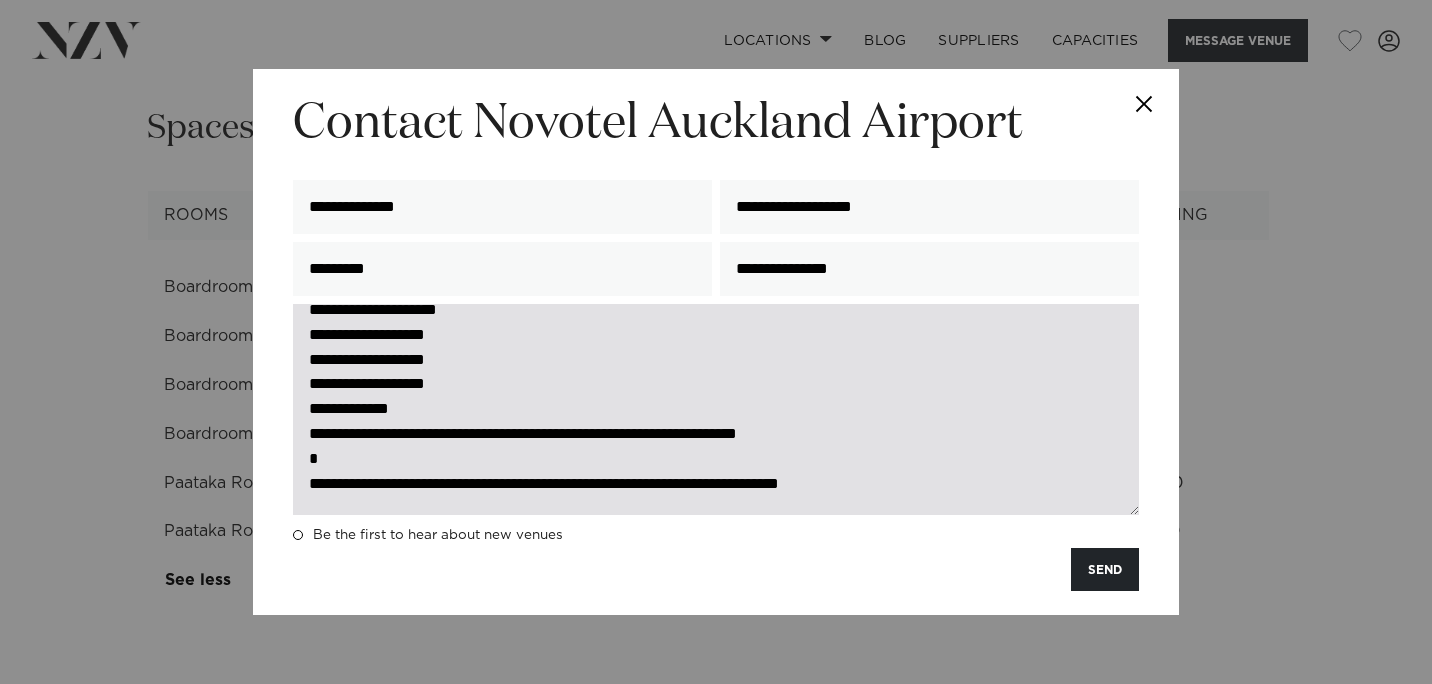 scroll, scrollTop: 199, scrollLeft: 0, axis: vertical 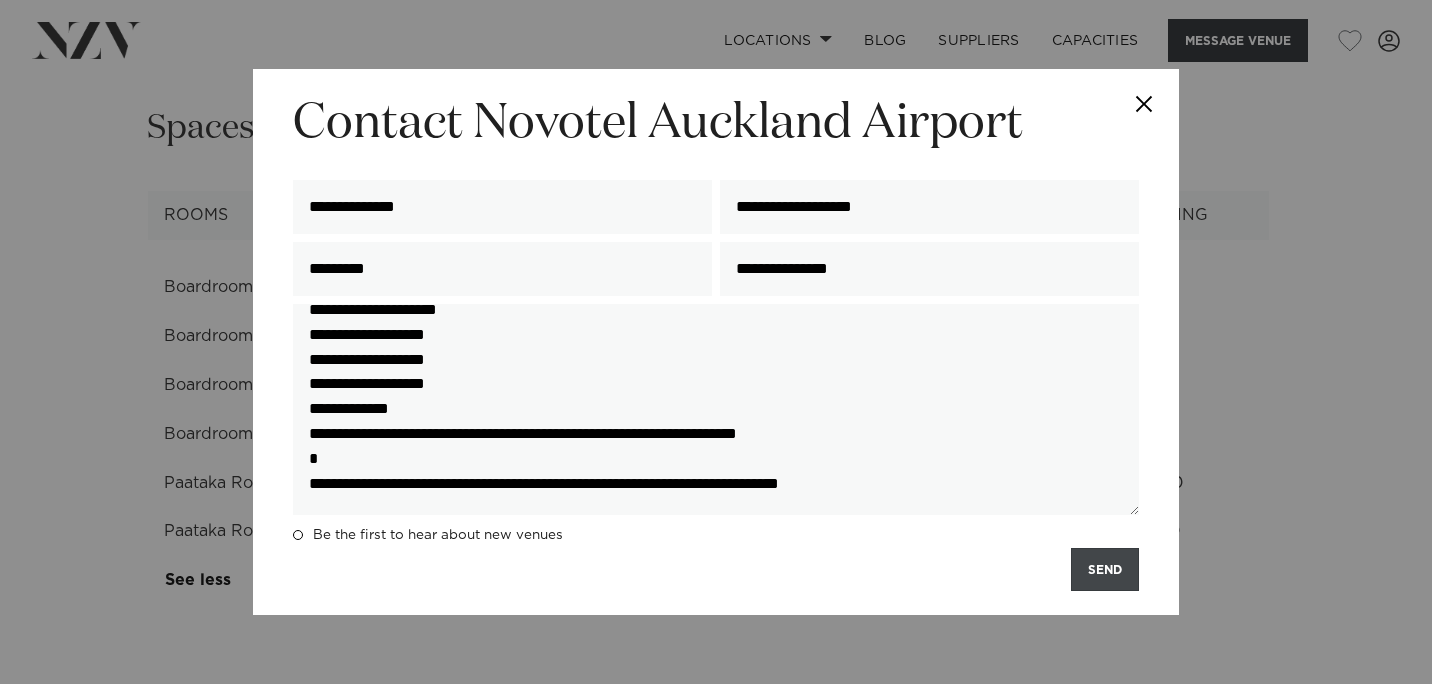 click on "SEND" at bounding box center [1105, 569] 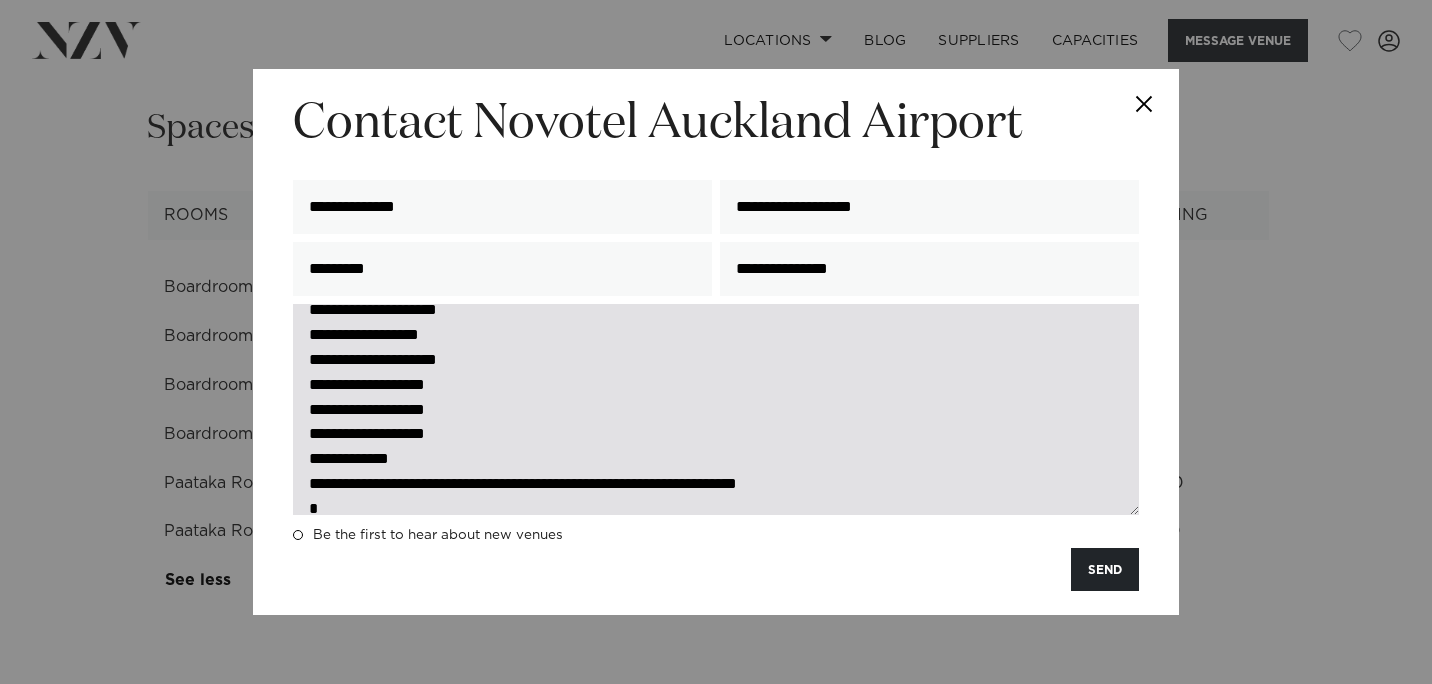scroll, scrollTop: 16, scrollLeft: 0, axis: vertical 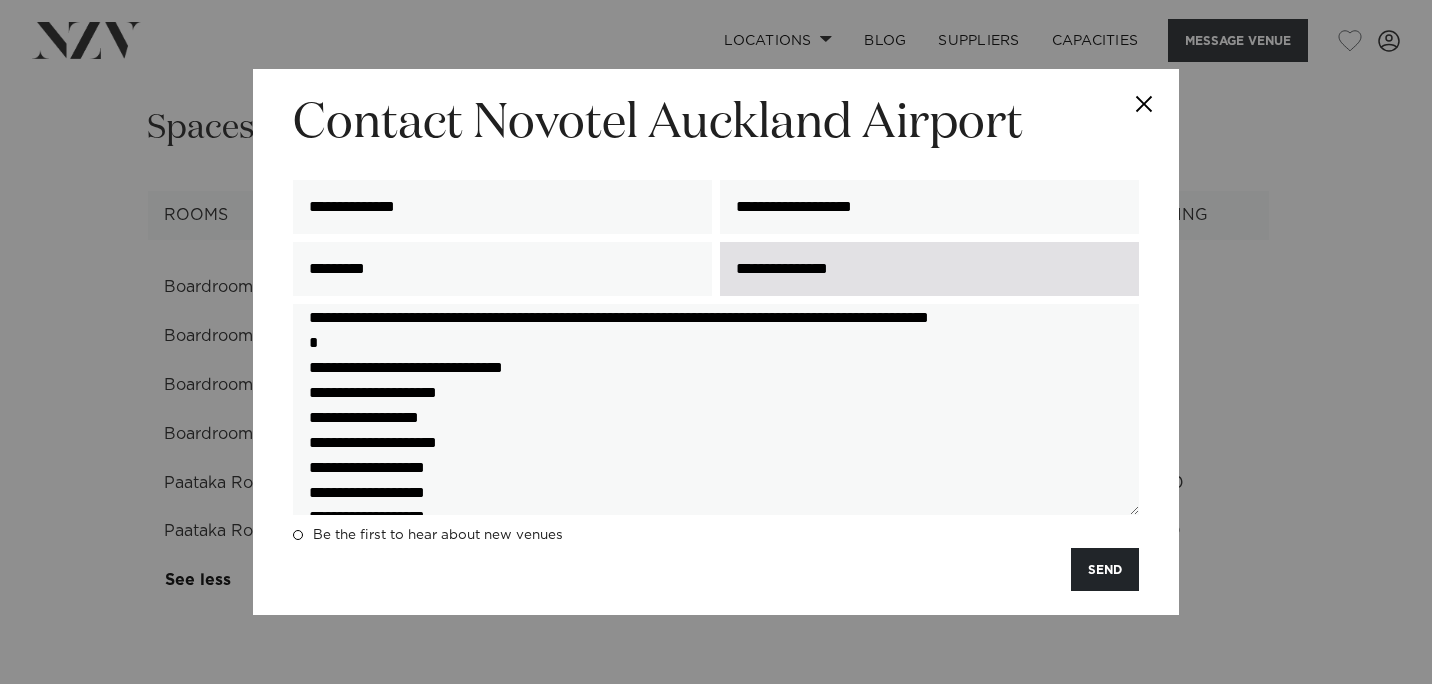 click on "**********" at bounding box center [929, 269] 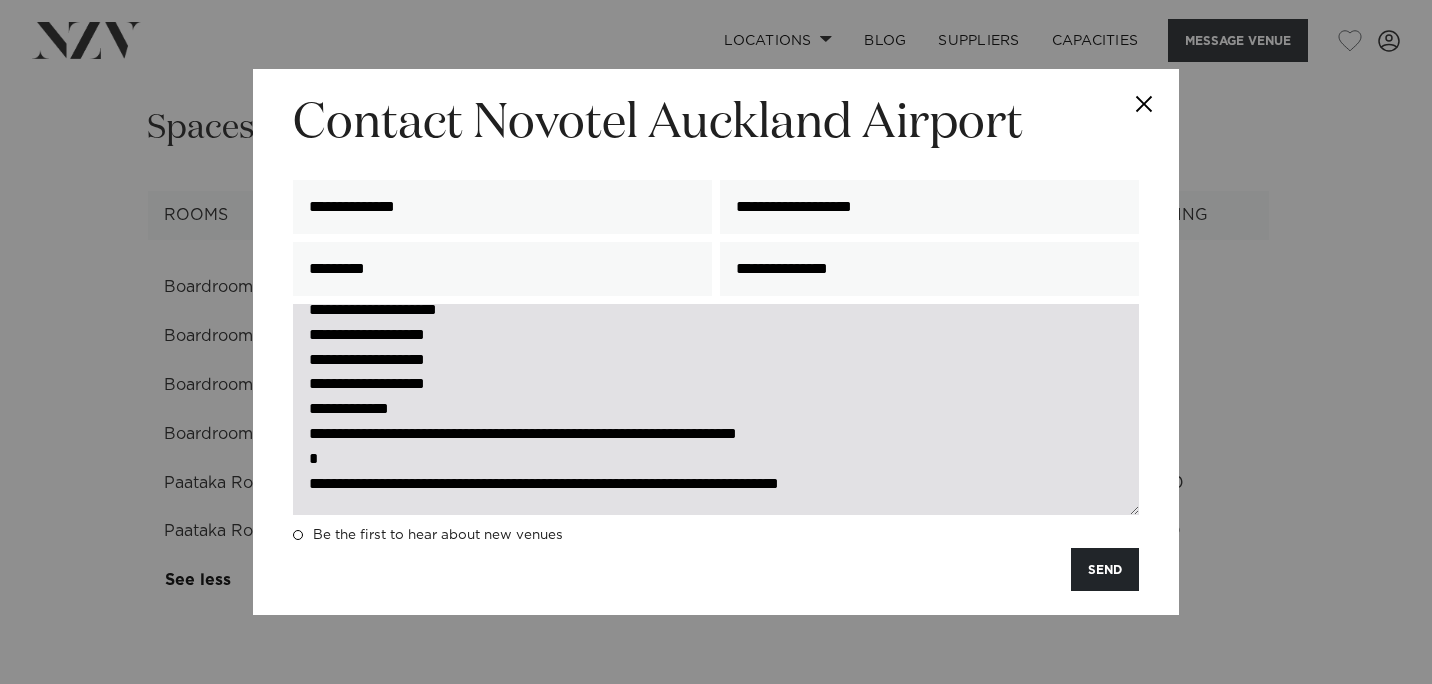 scroll, scrollTop: 199, scrollLeft: 0, axis: vertical 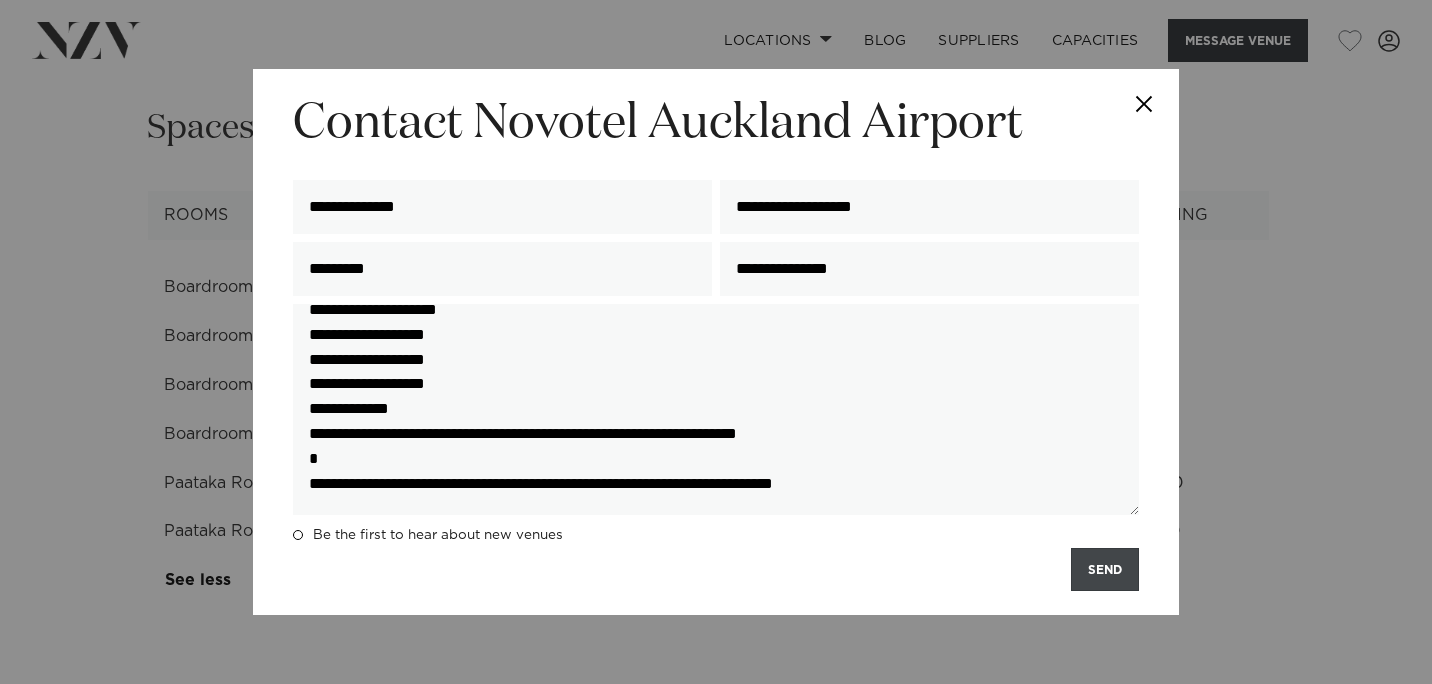 type on "**********" 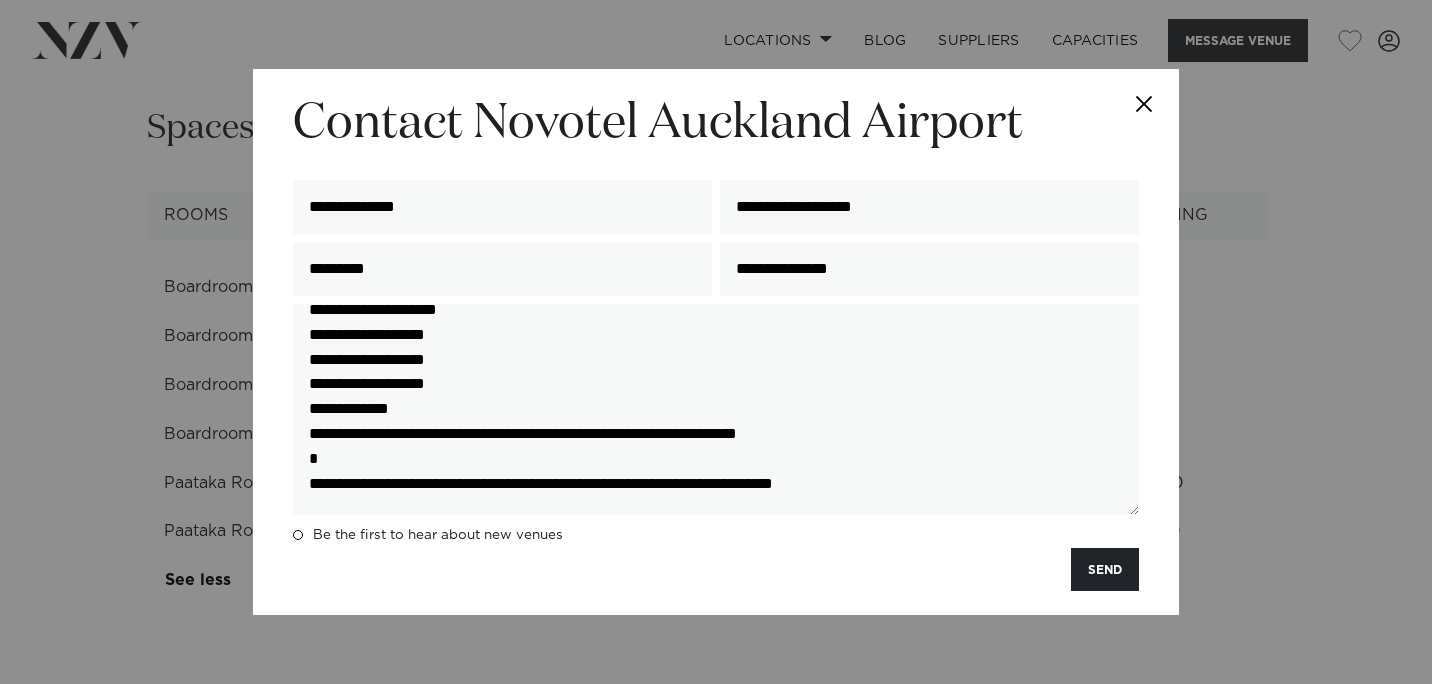 click at bounding box center (1144, 104) 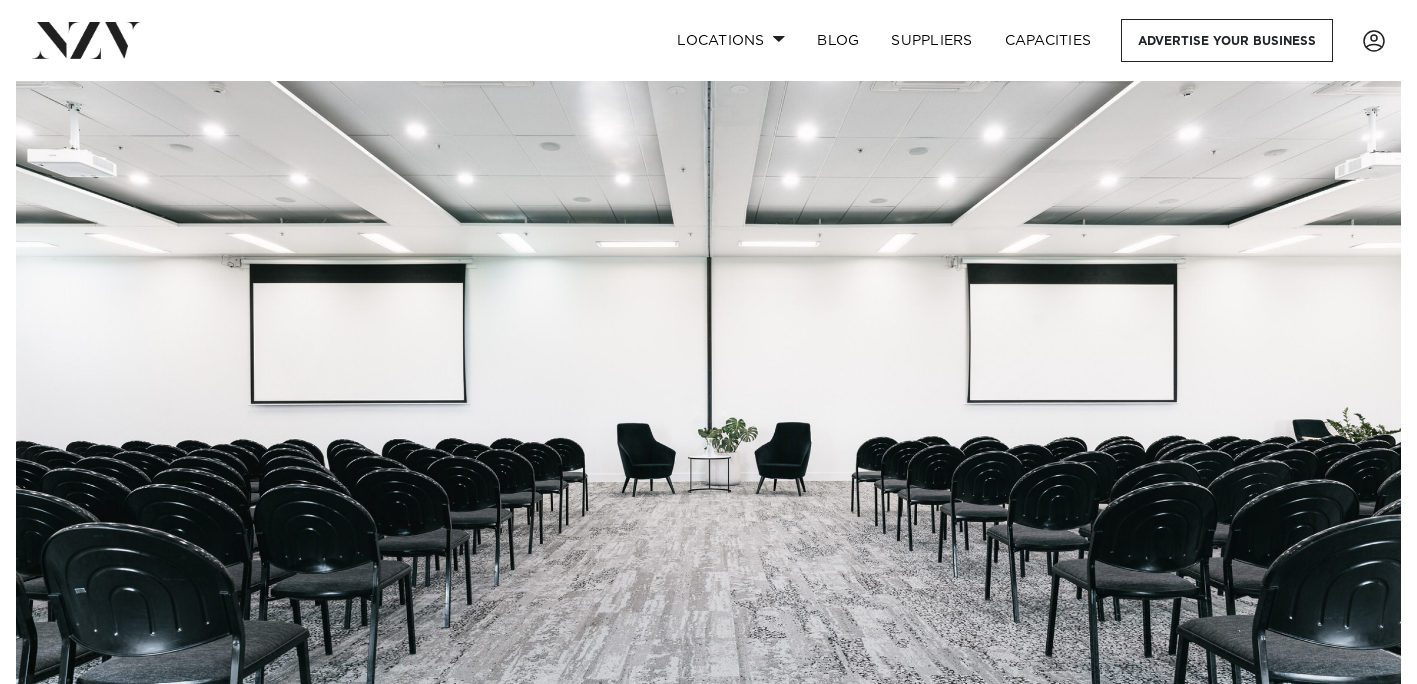 scroll, scrollTop: 0, scrollLeft: 0, axis: both 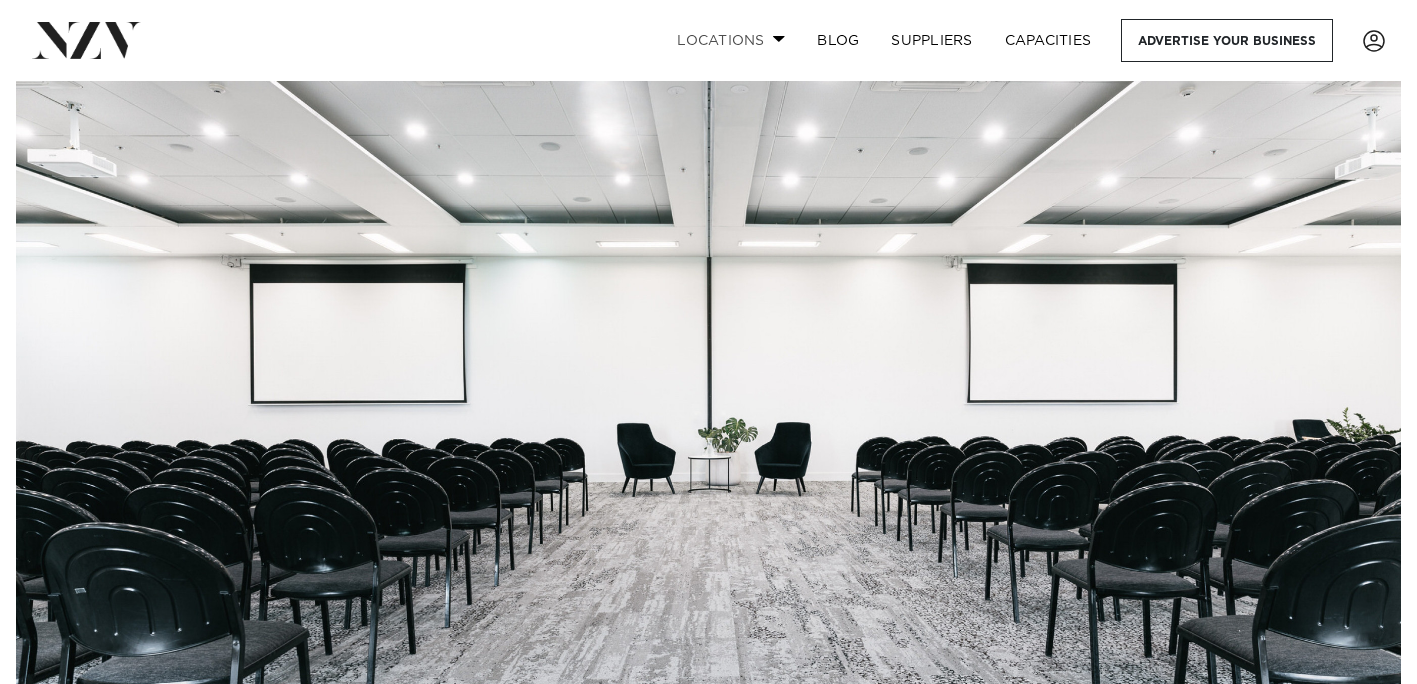 click on "Locations" at bounding box center [731, 40] 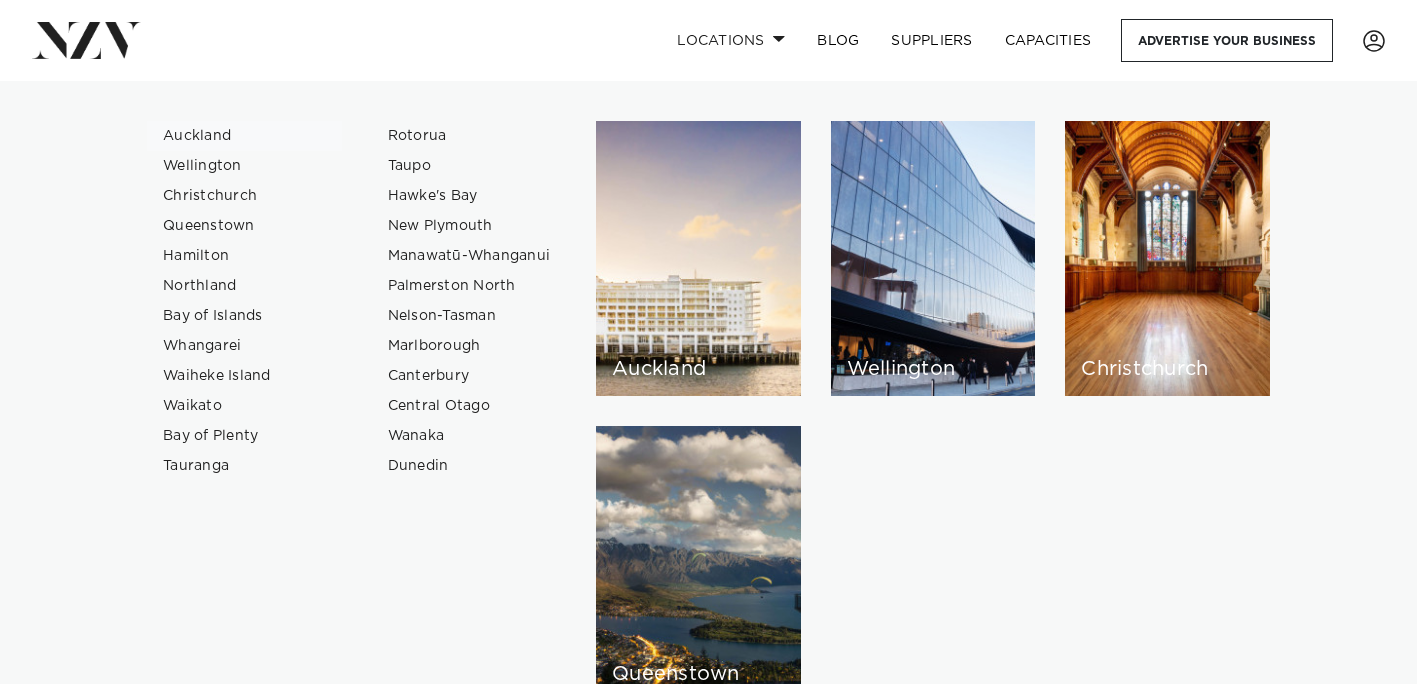 click on "Auckland" at bounding box center [244, 136] 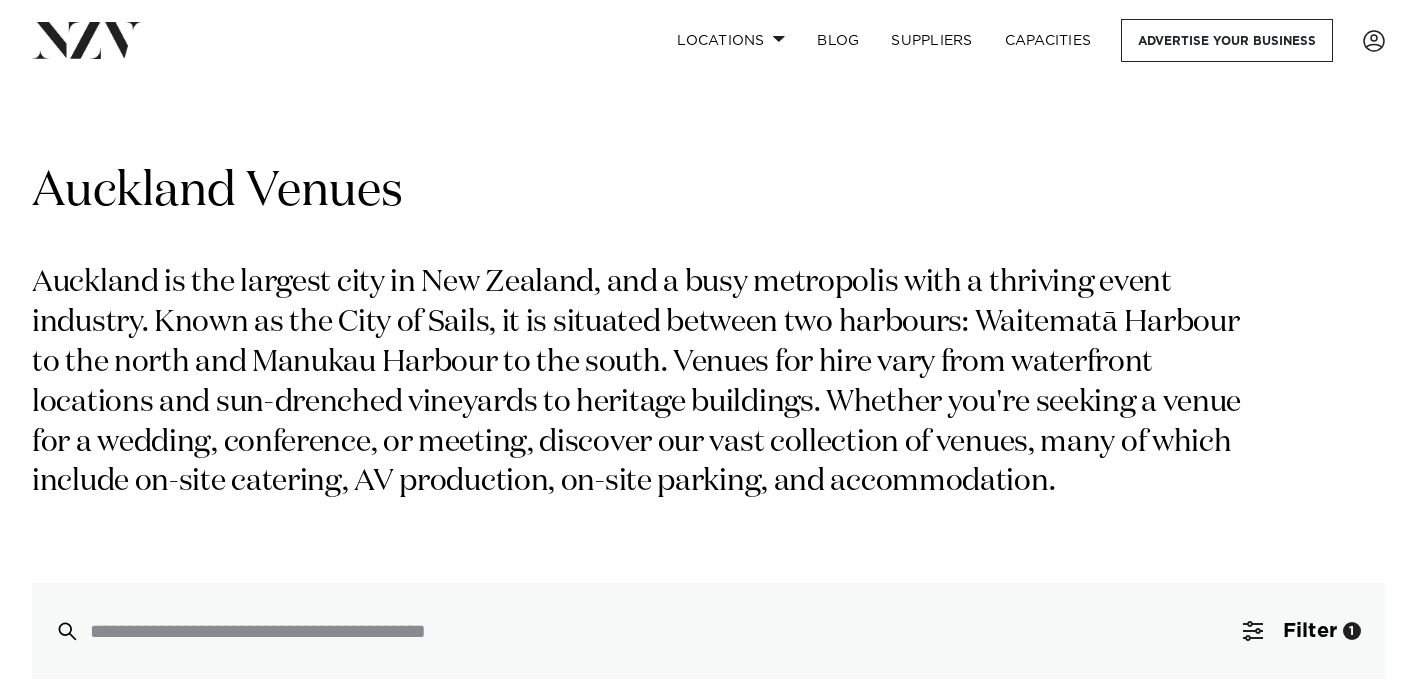 scroll, scrollTop: 0, scrollLeft: 0, axis: both 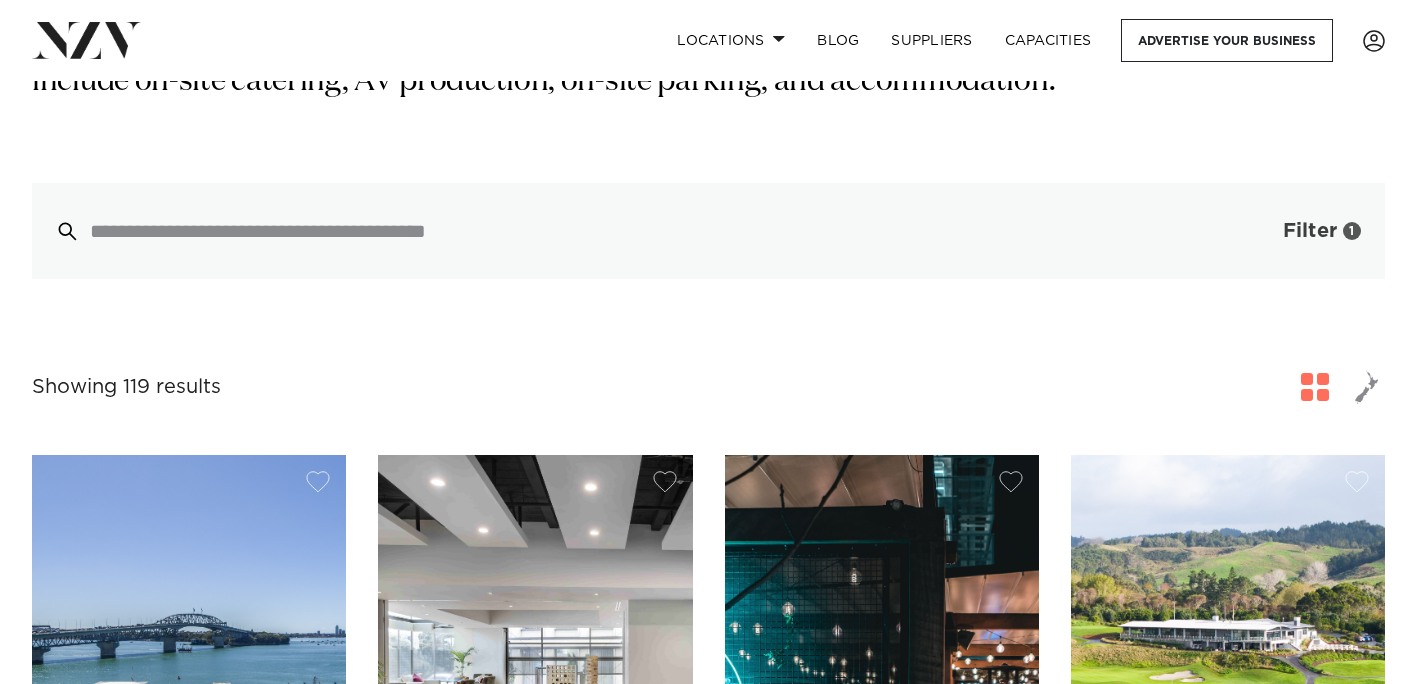 click at bounding box center [1253, 231] 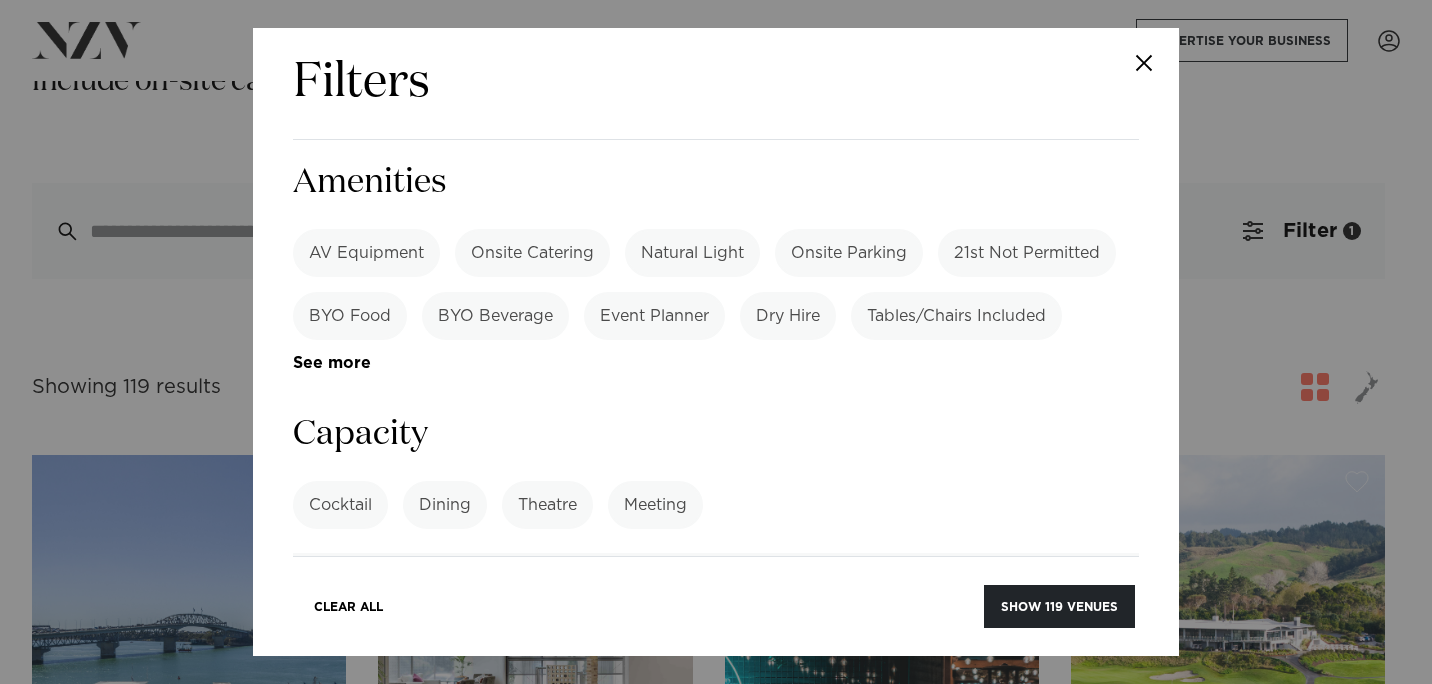 scroll, scrollTop: 1224, scrollLeft: 0, axis: vertical 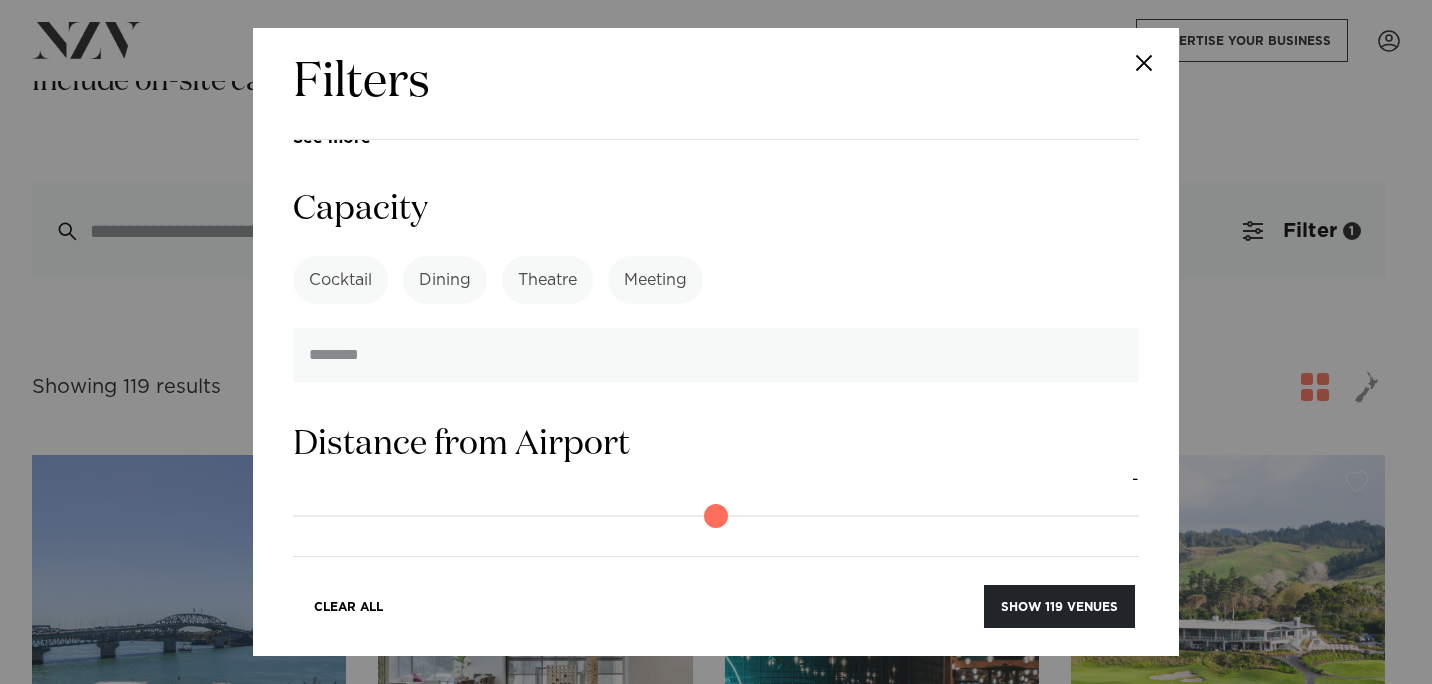 click on "Meeting" at bounding box center [655, 280] 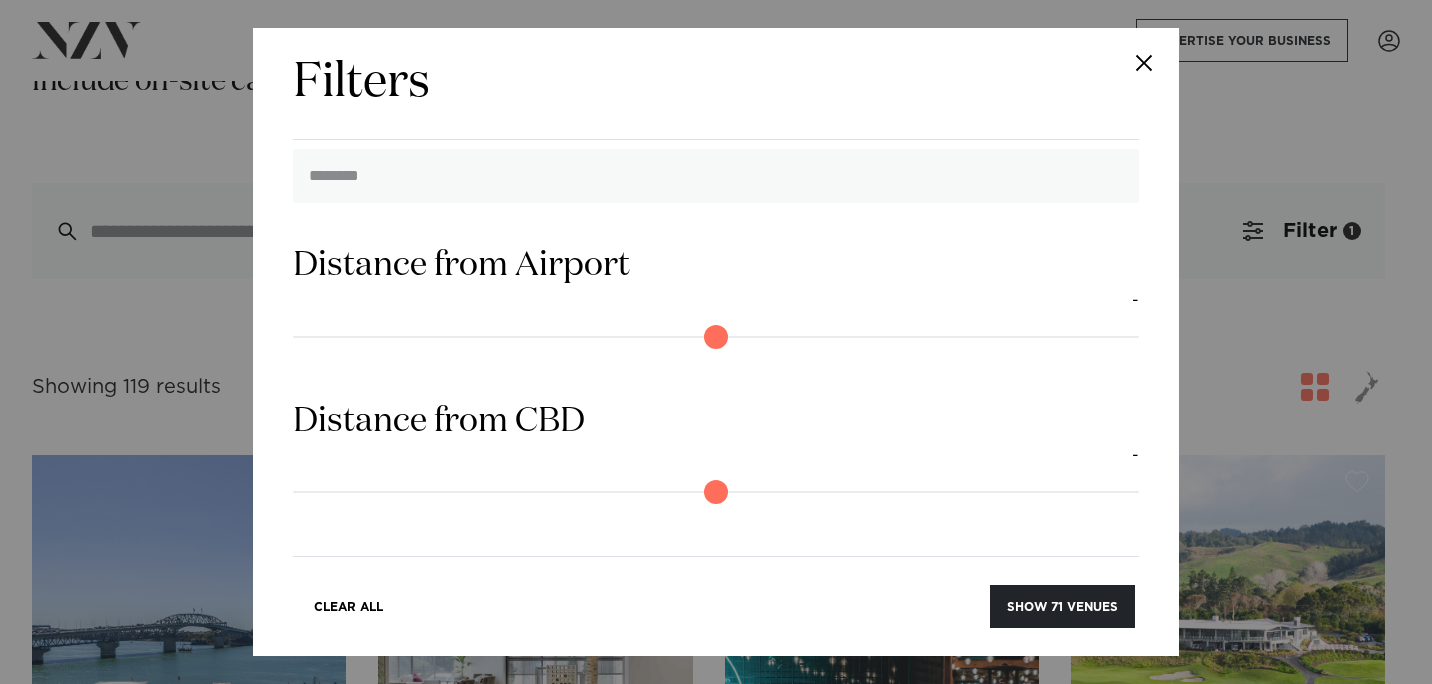 scroll, scrollTop: 1624, scrollLeft: 0, axis: vertical 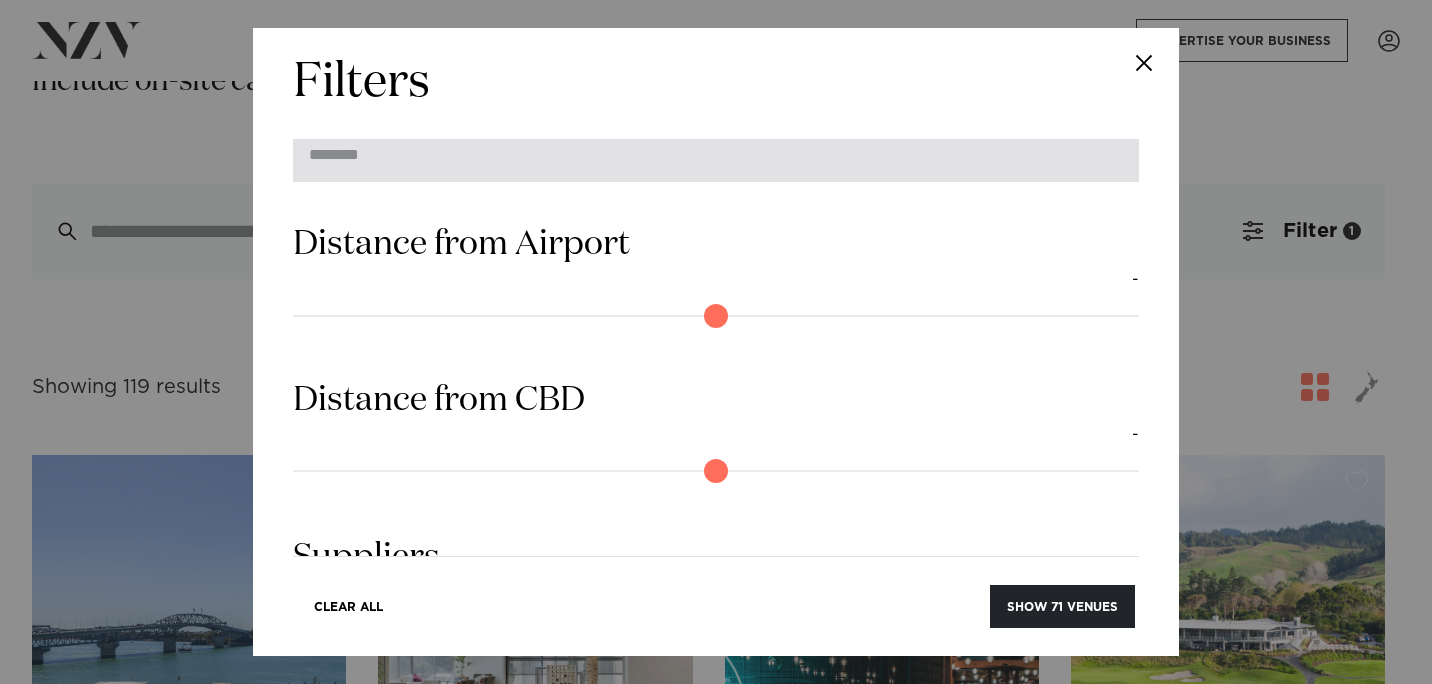 click at bounding box center (716, 155) 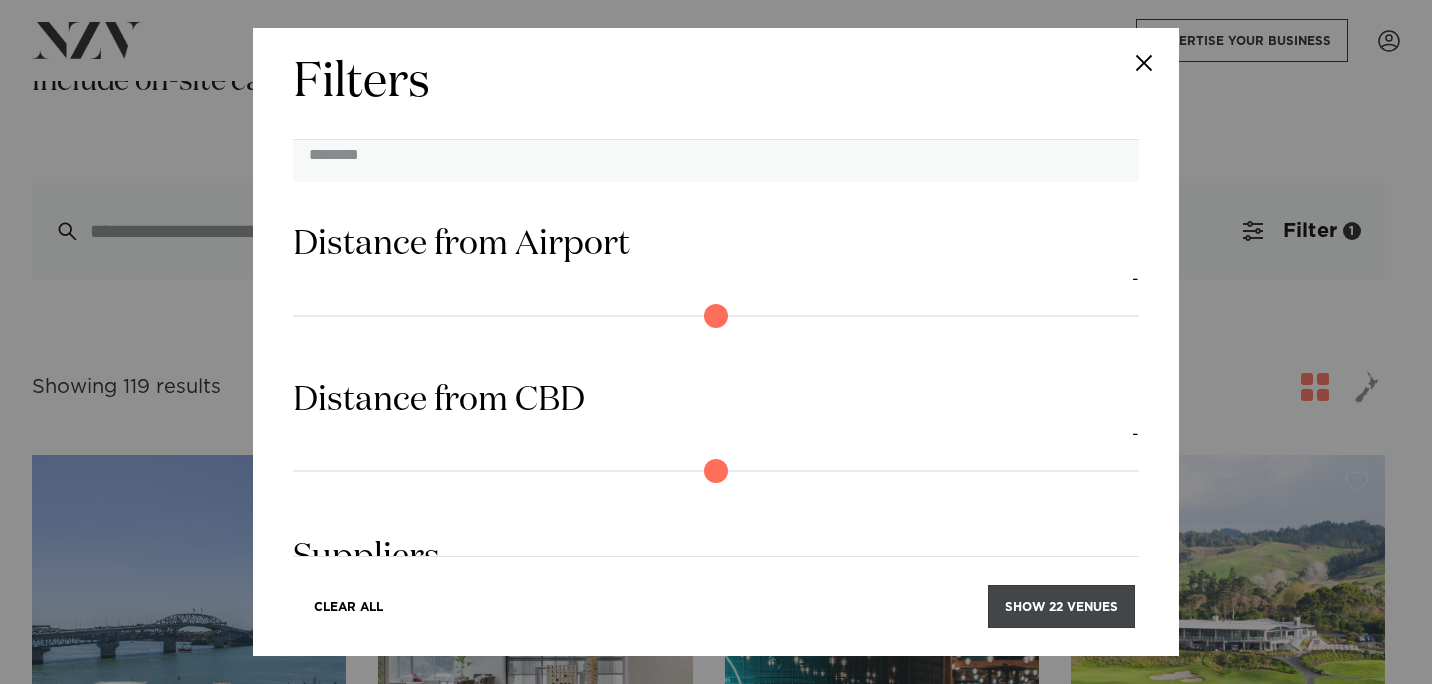 type on "***" 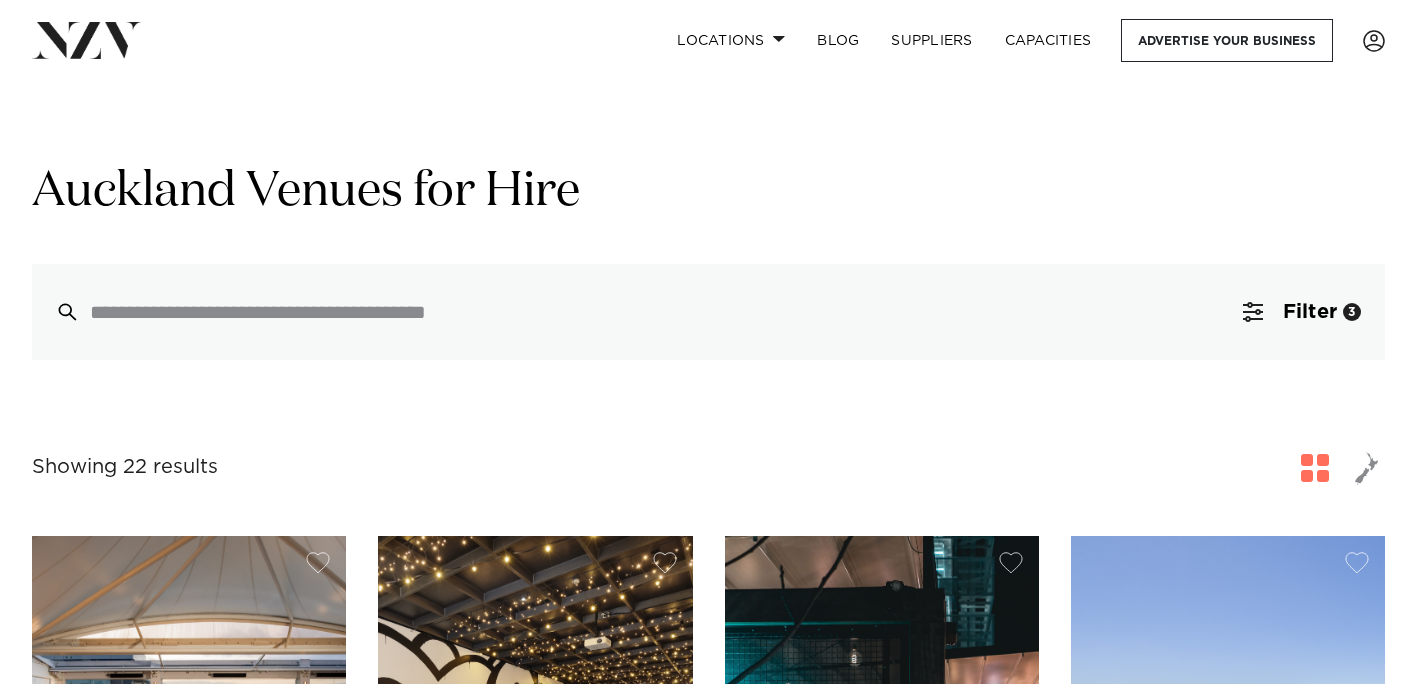 scroll, scrollTop: 0, scrollLeft: 0, axis: both 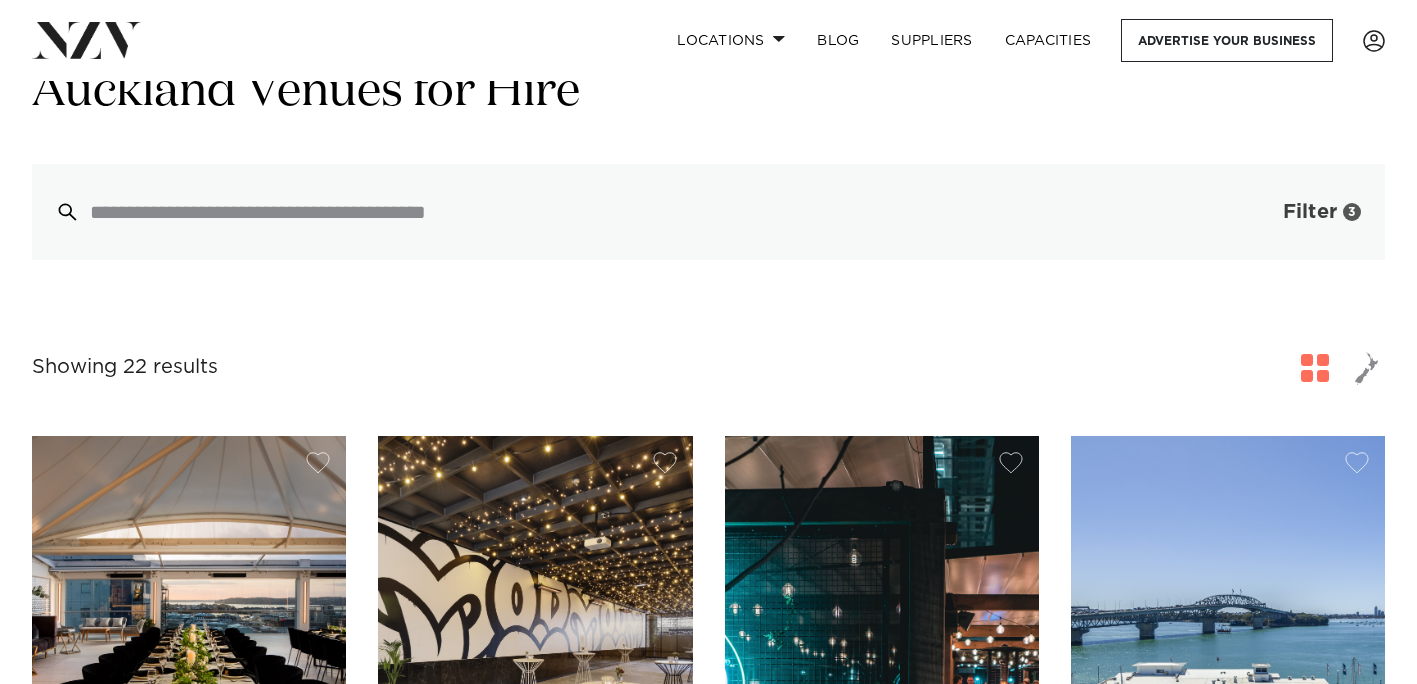 click on "Filter" at bounding box center (1310, 212) 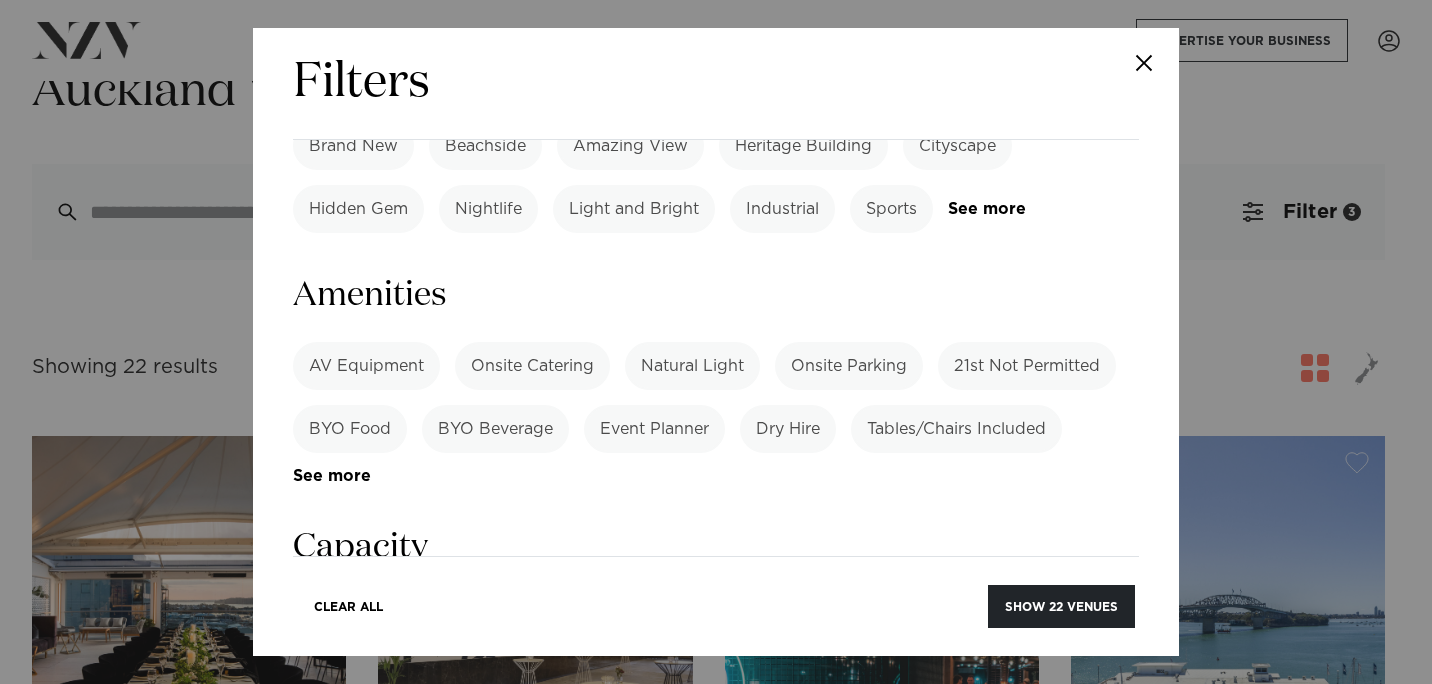 scroll, scrollTop: 1100, scrollLeft: 0, axis: vertical 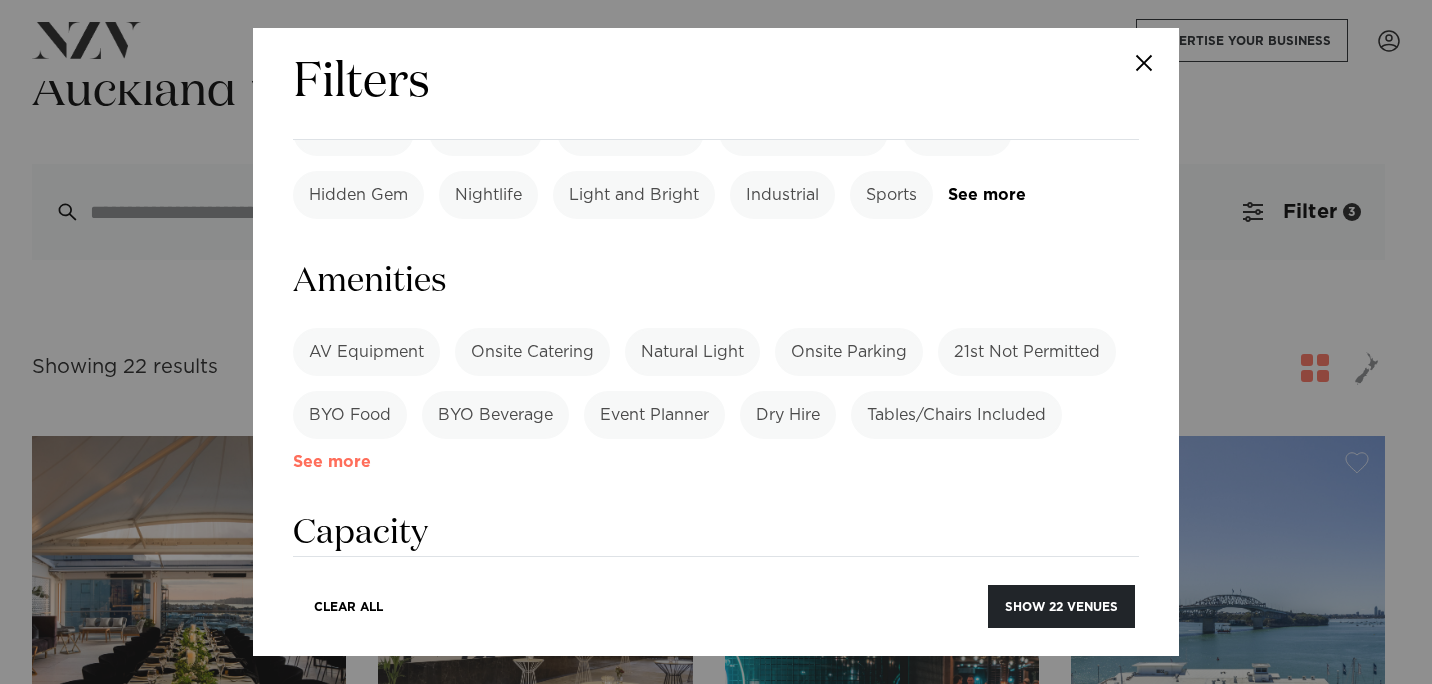 click on "See more" at bounding box center (371, 462) 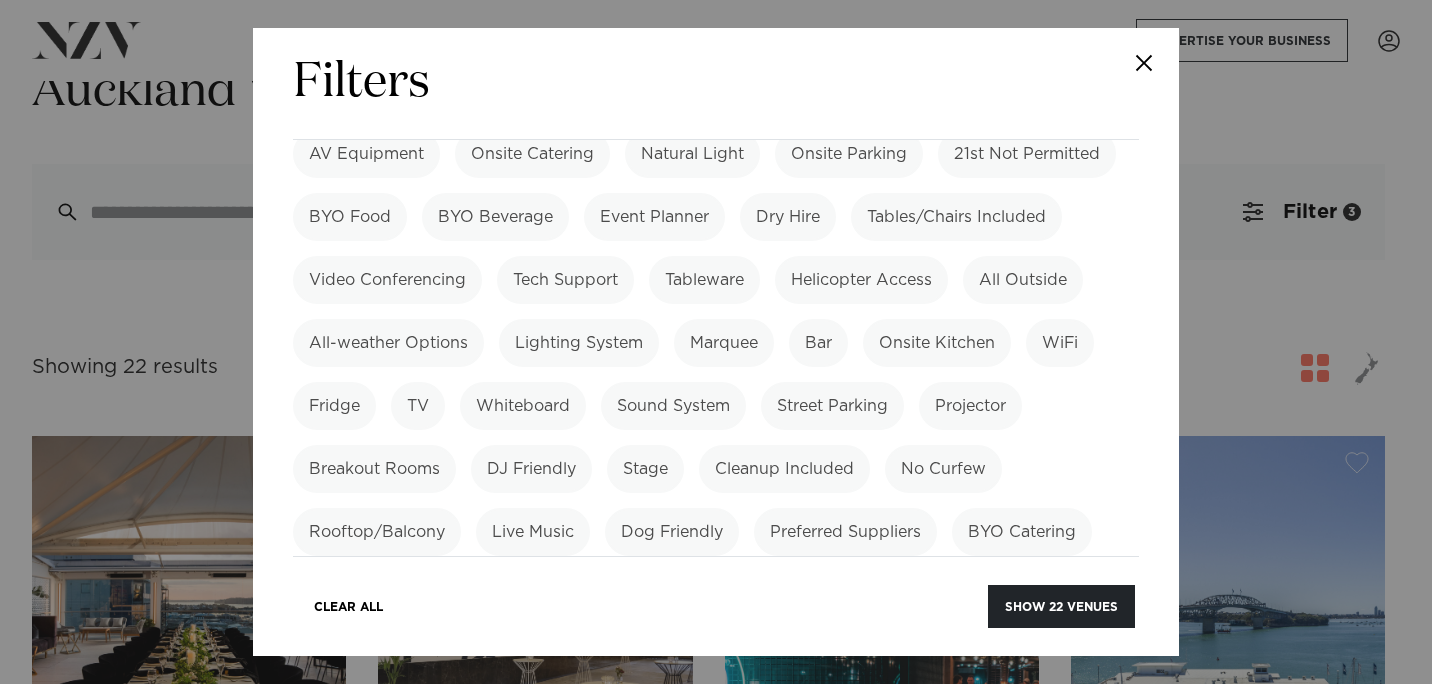 scroll, scrollTop: 1300, scrollLeft: 0, axis: vertical 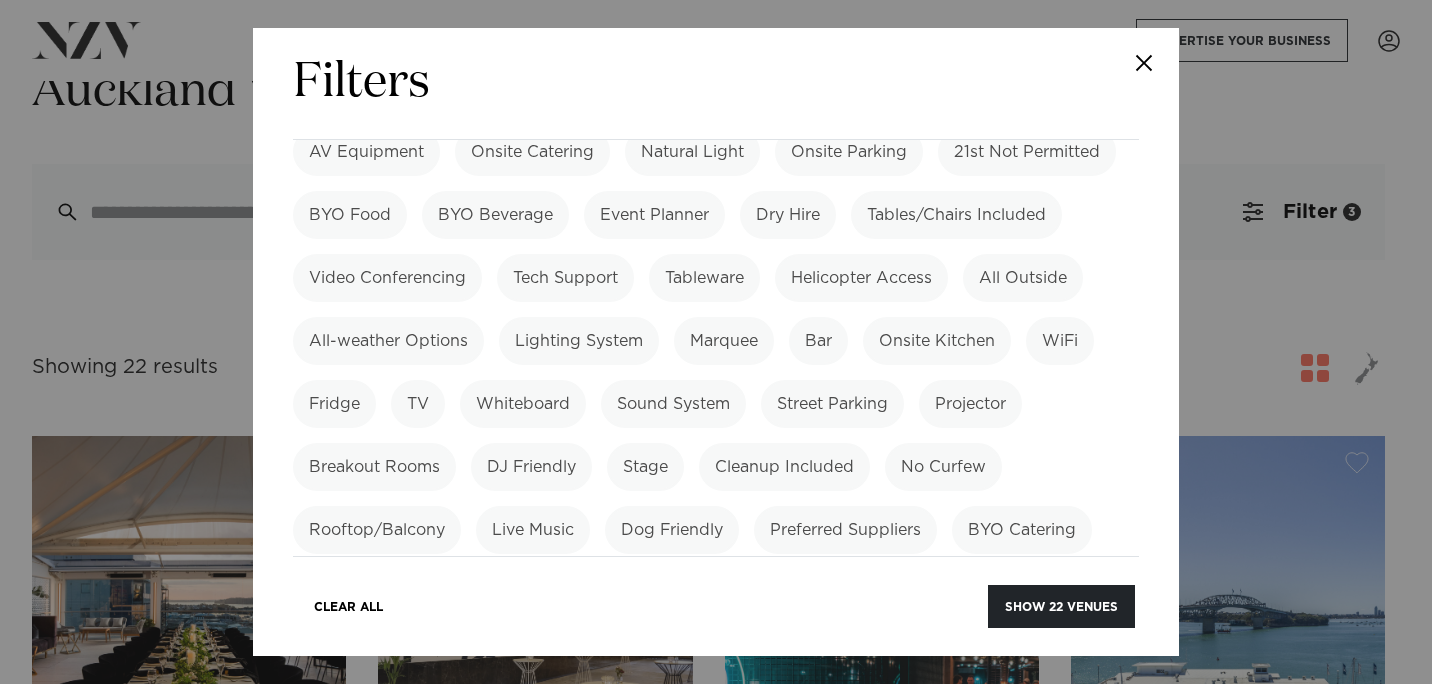 click on "Projector" at bounding box center [970, 404] 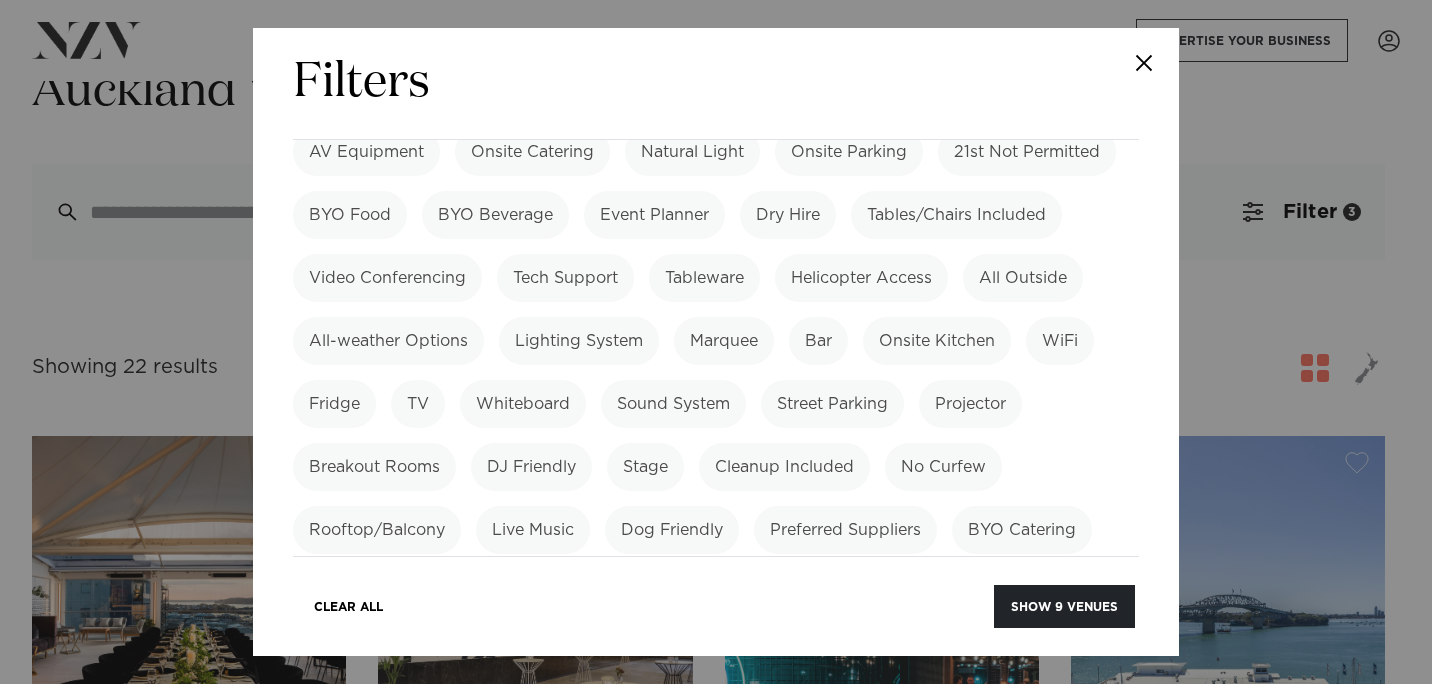 scroll, scrollTop: 1300, scrollLeft: 0, axis: vertical 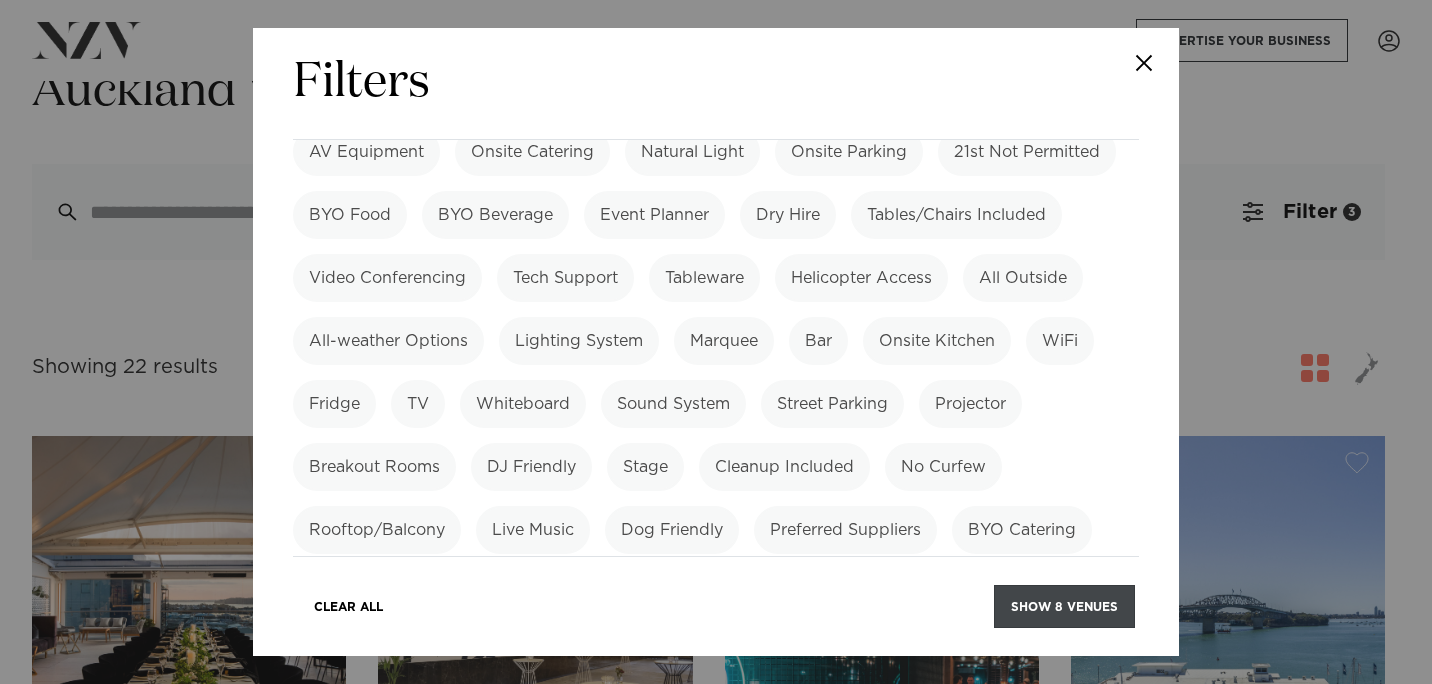 click on "Show 8 venues" at bounding box center (1064, 606) 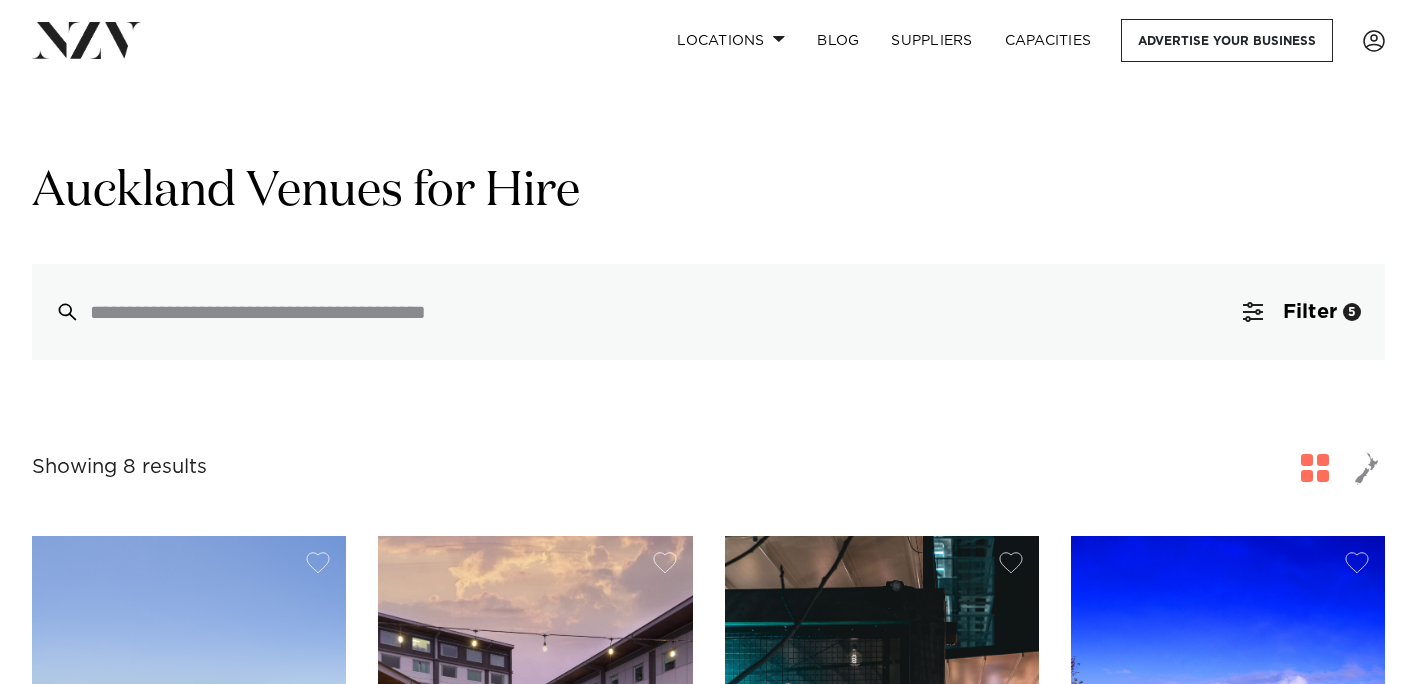 scroll, scrollTop: 0, scrollLeft: 0, axis: both 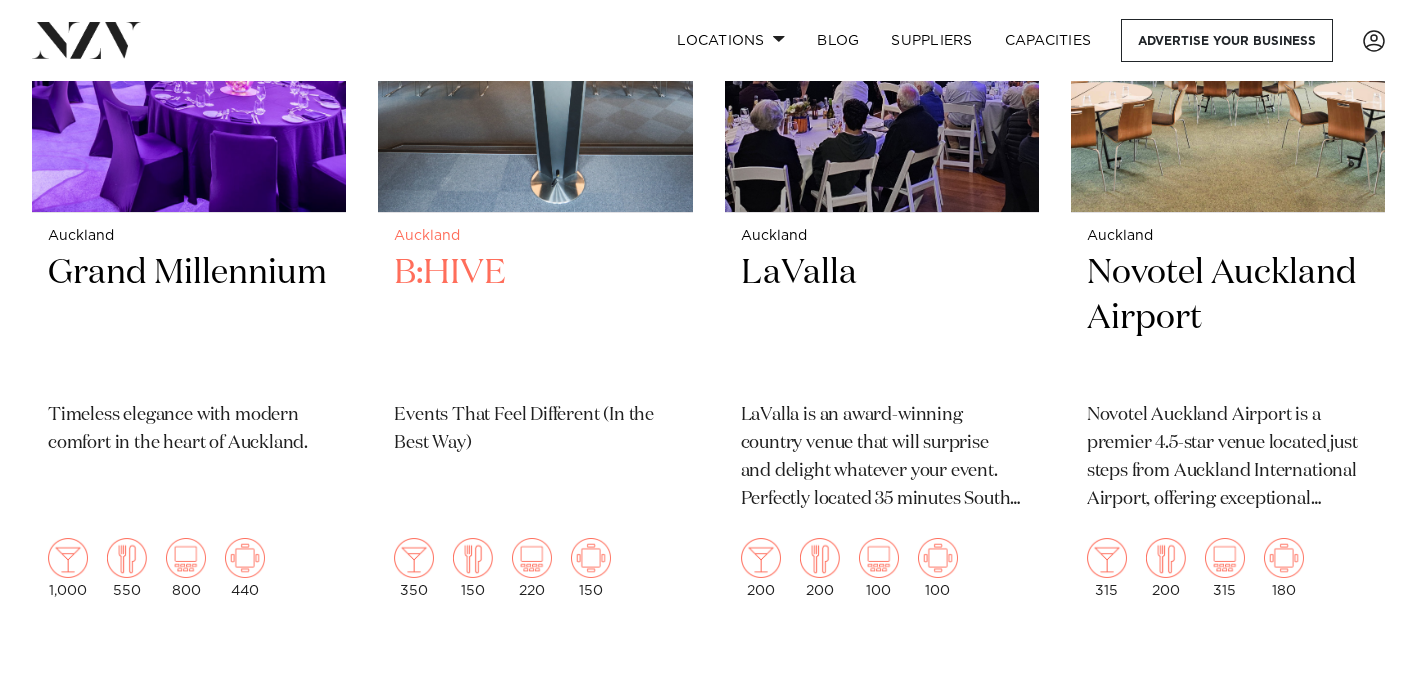 click on "B:HIVE" at bounding box center [535, 318] 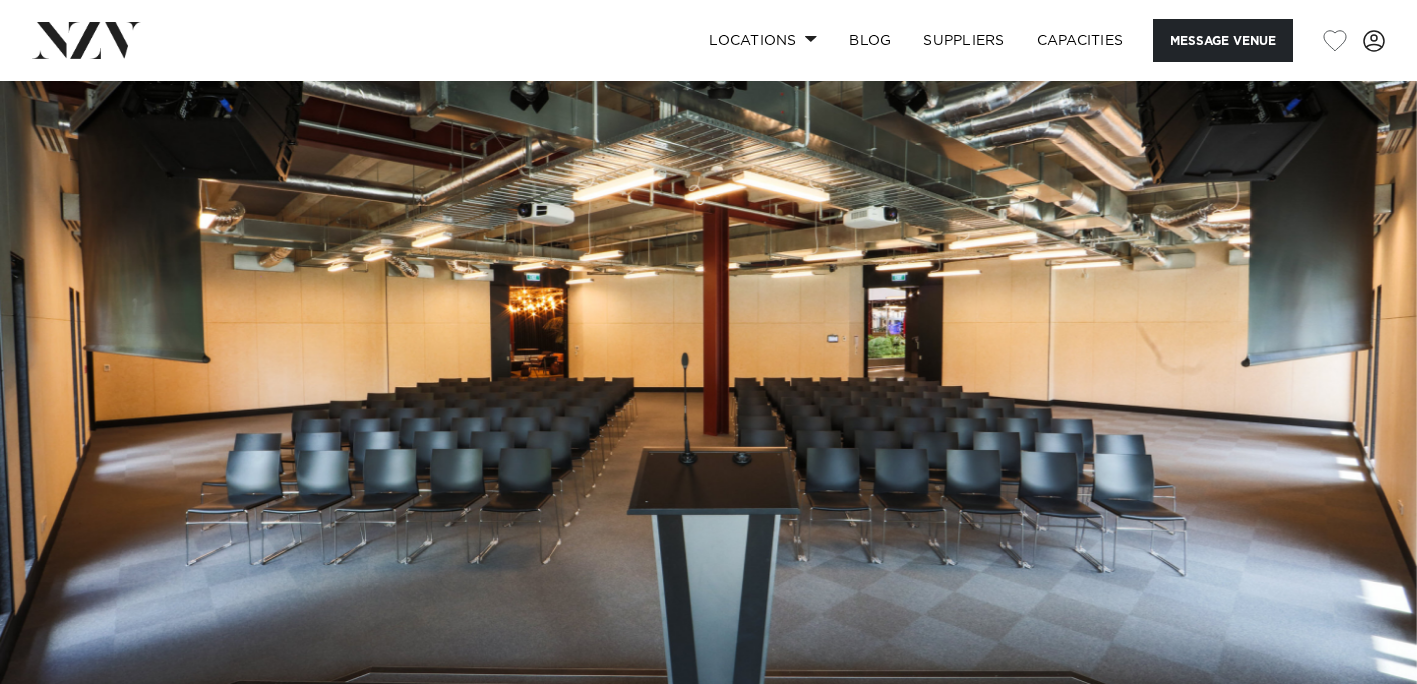 scroll, scrollTop: 0, scrollLeft: 0, axis: both 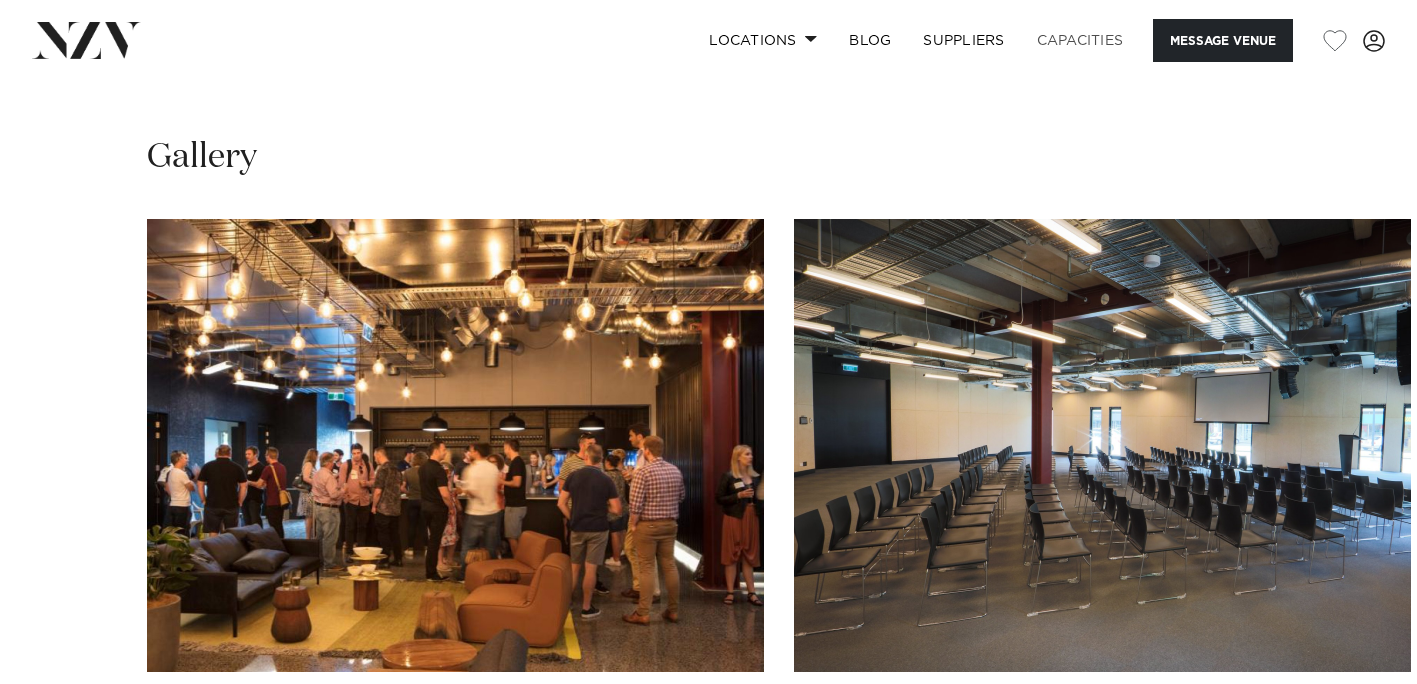 click on "Capacities" at bounding box center (1080, 40) 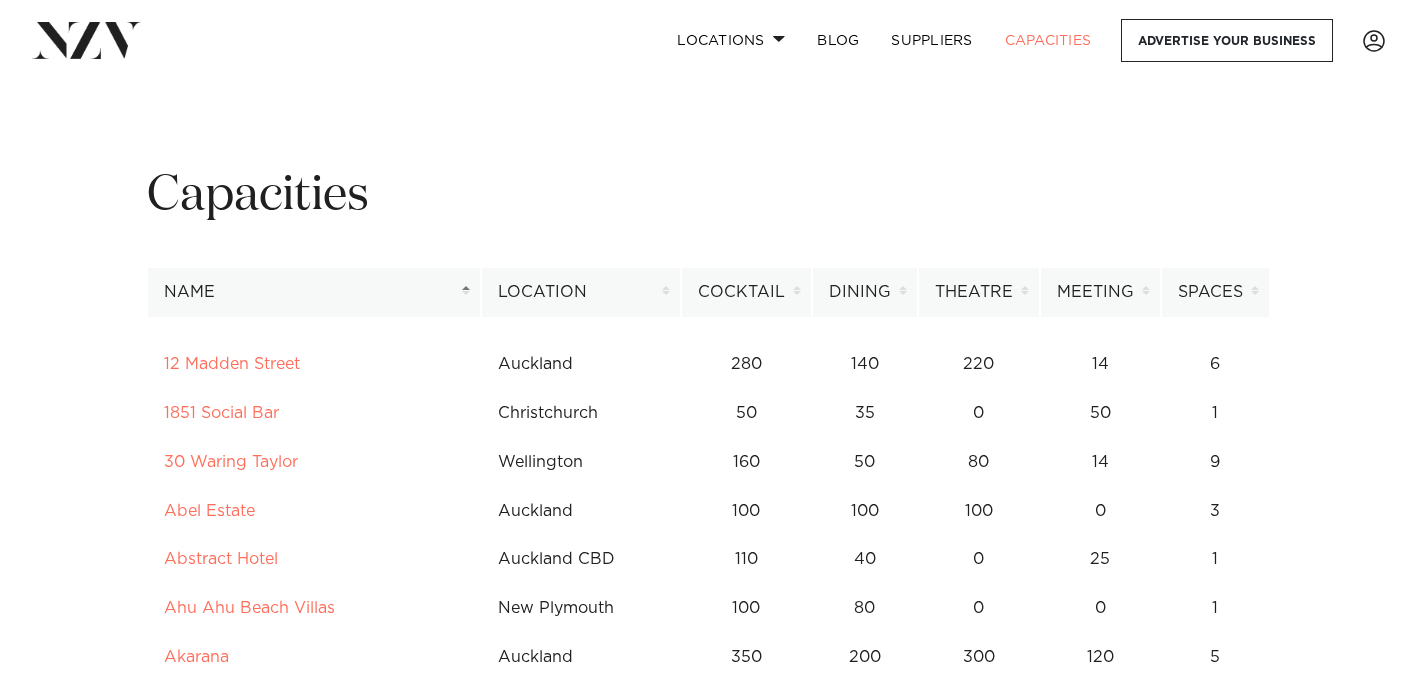 scroll, scrollTop: 0, scrollLeft: 0, axis: both 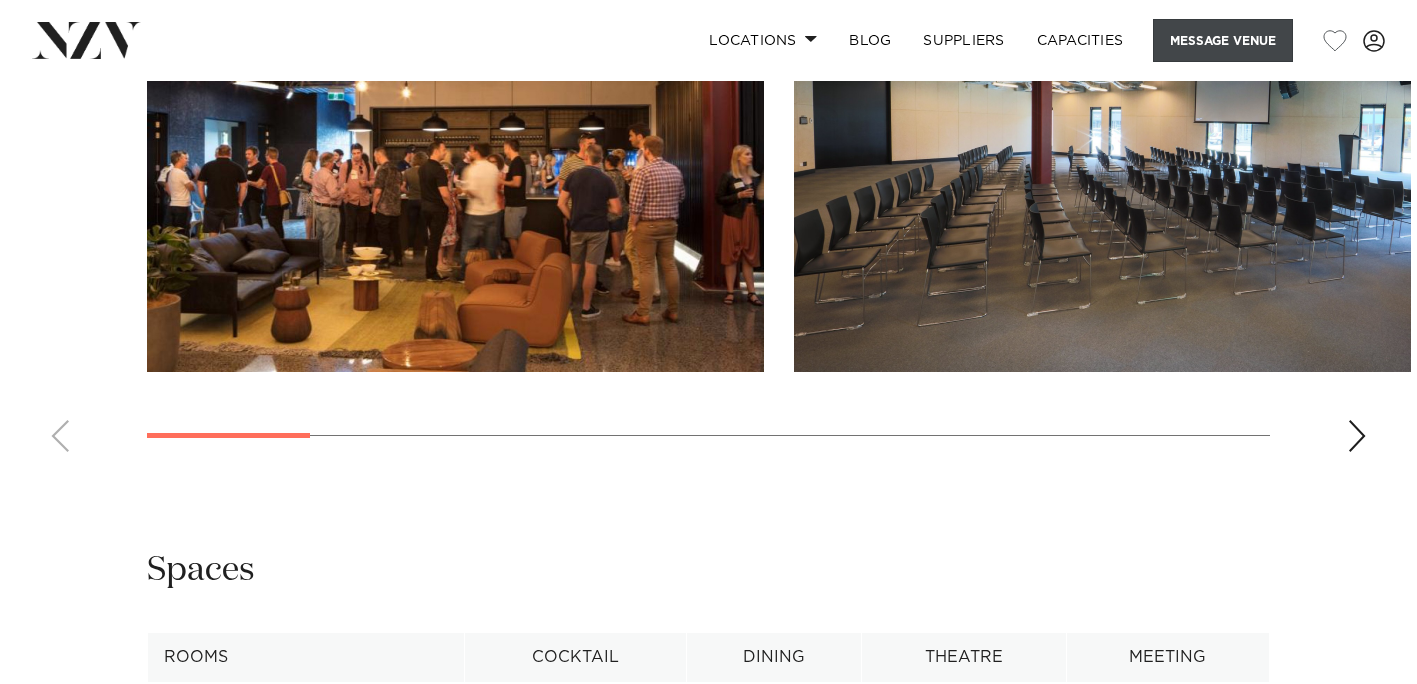 click on "Message Venue" at bounding box center [1223, 40] 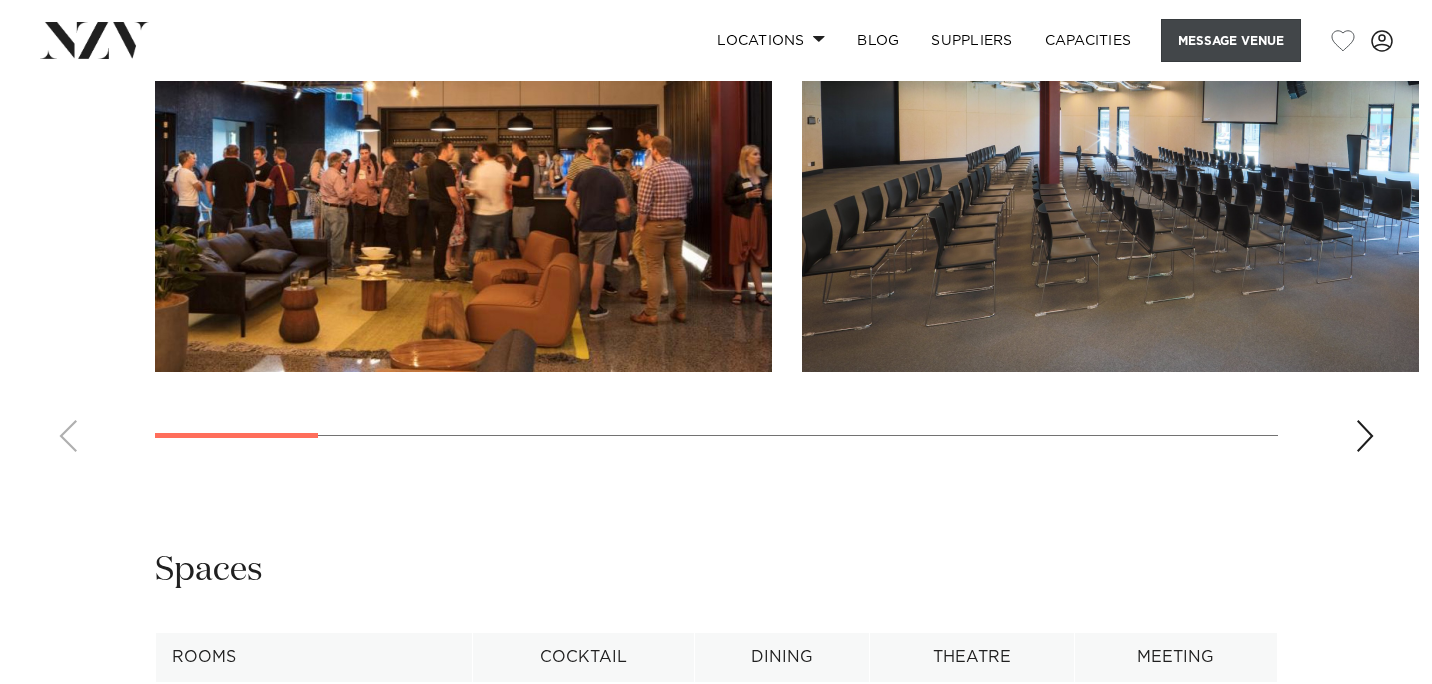 scroll, scrollTop: 2379, scrollLeft: 0, axis: vertical 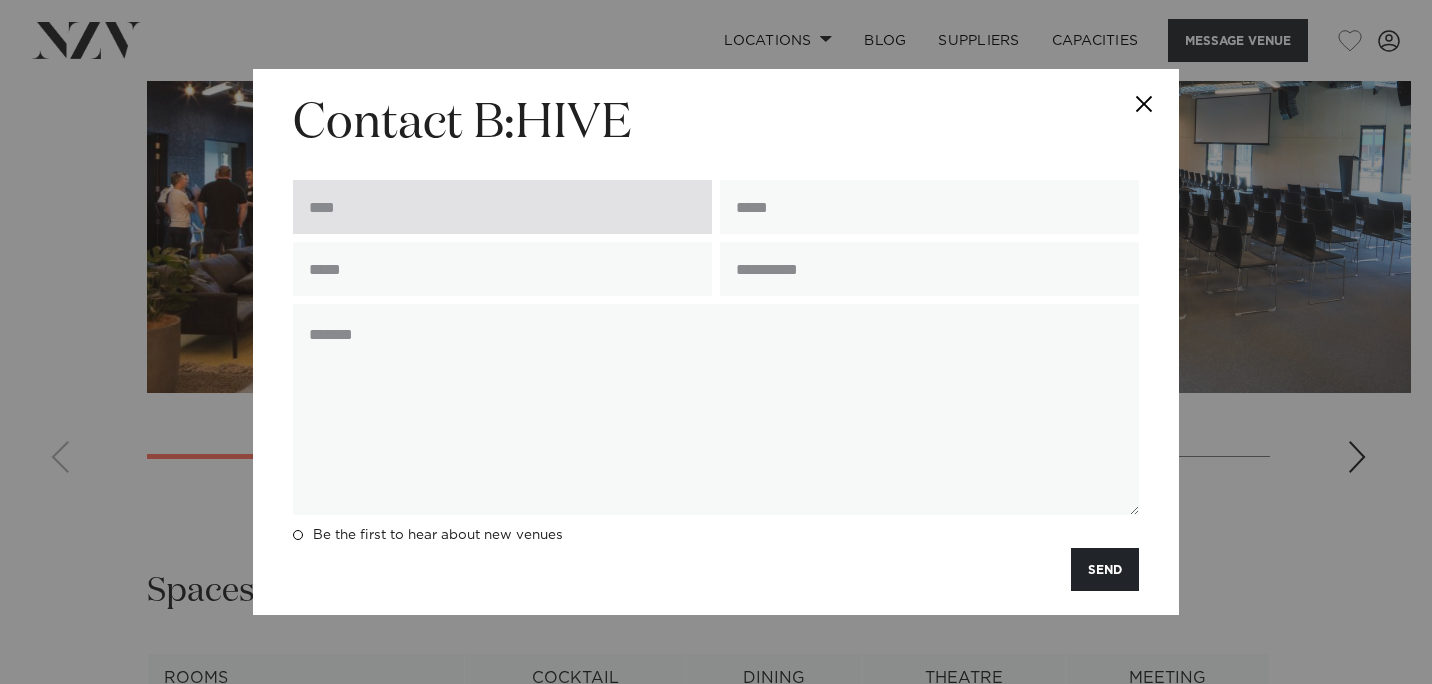 click at bounding box center (502, 207) 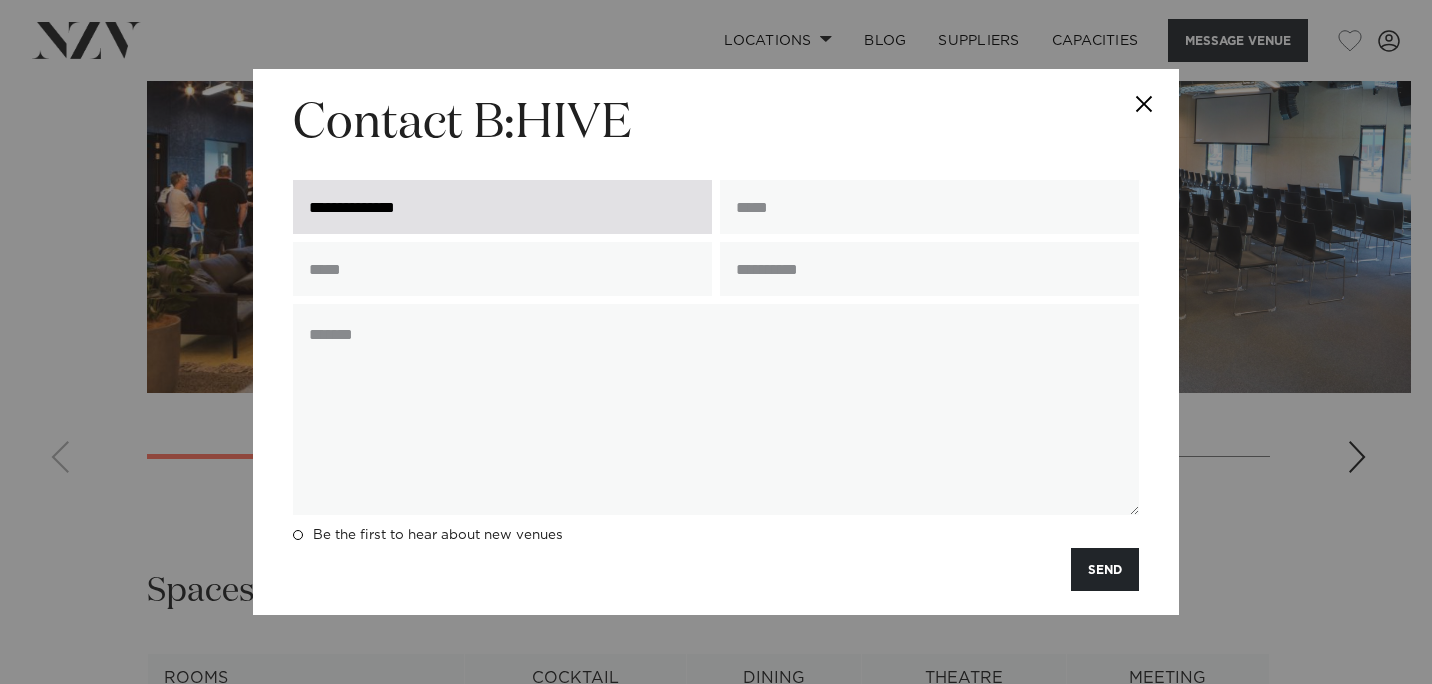 type on "**********" 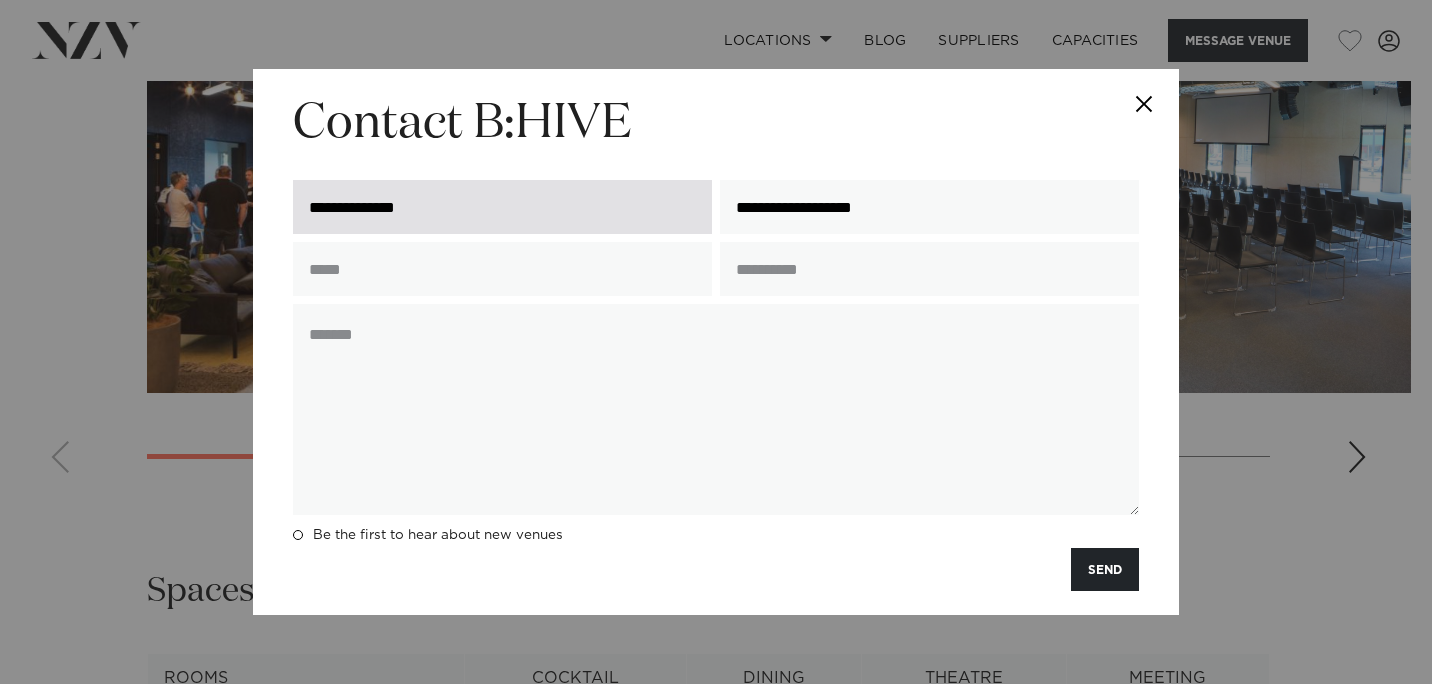 type on "**********" 